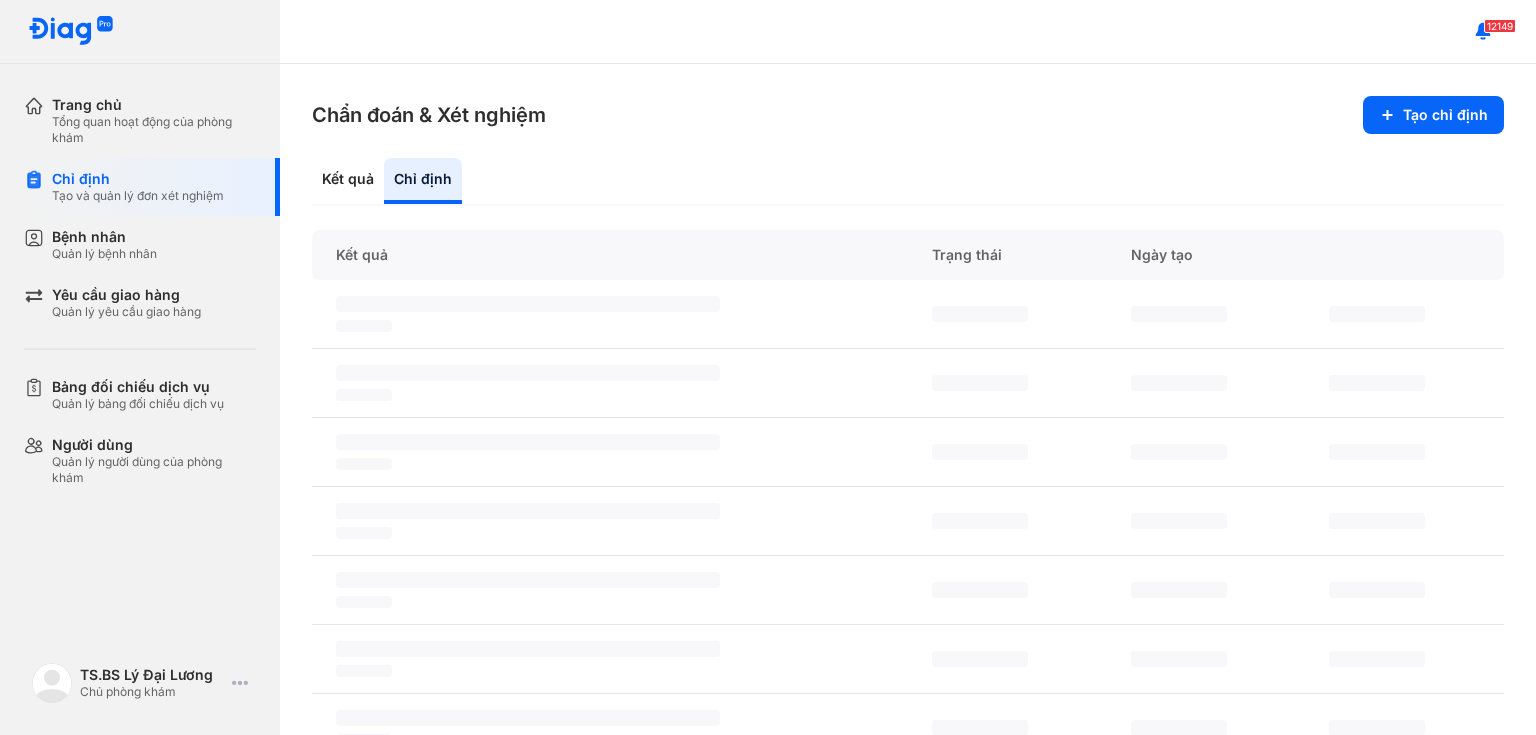 scroll, scrollTop: 0, scrollLeft: 0, axis: both 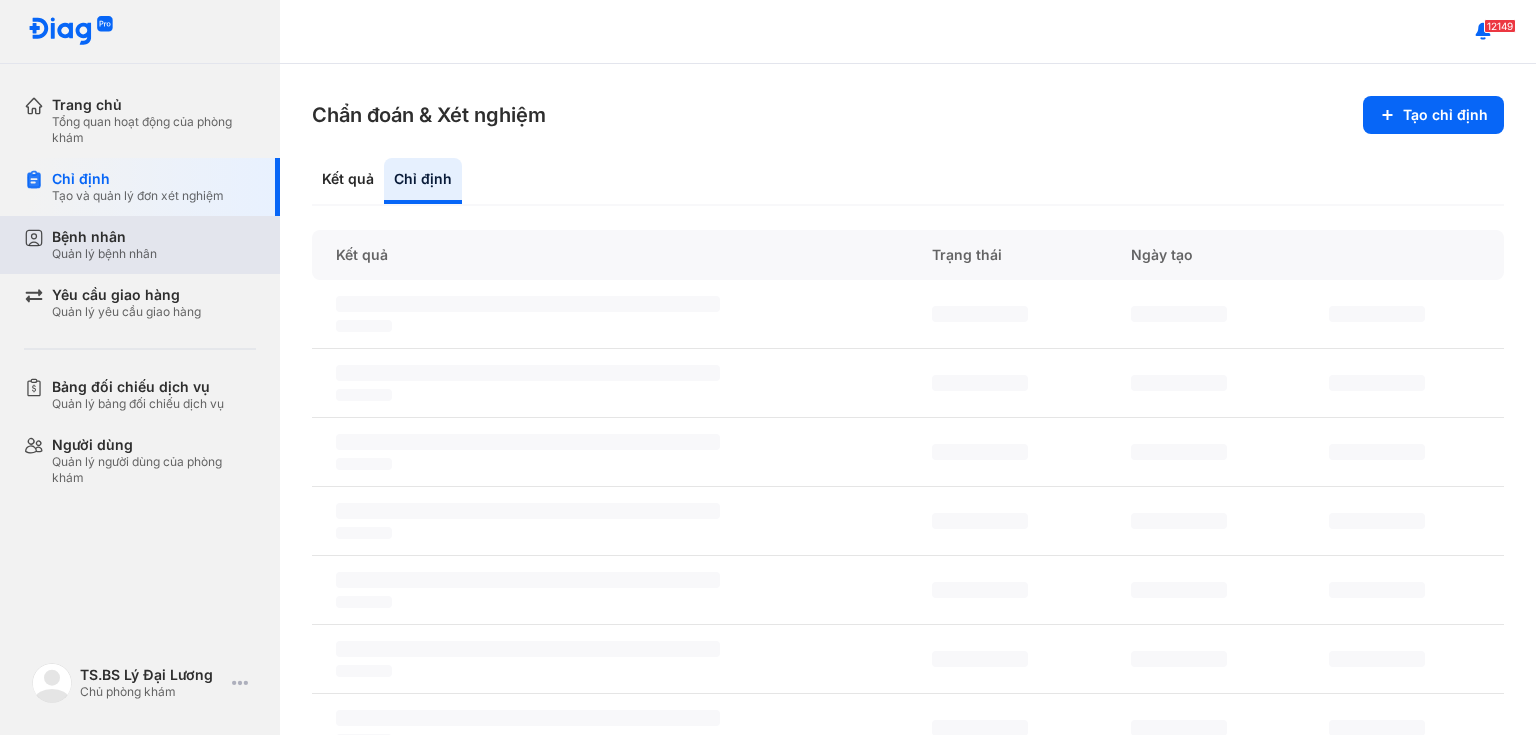 click on "Quản lý bệnh nhân" at bounding box center [104, 254] 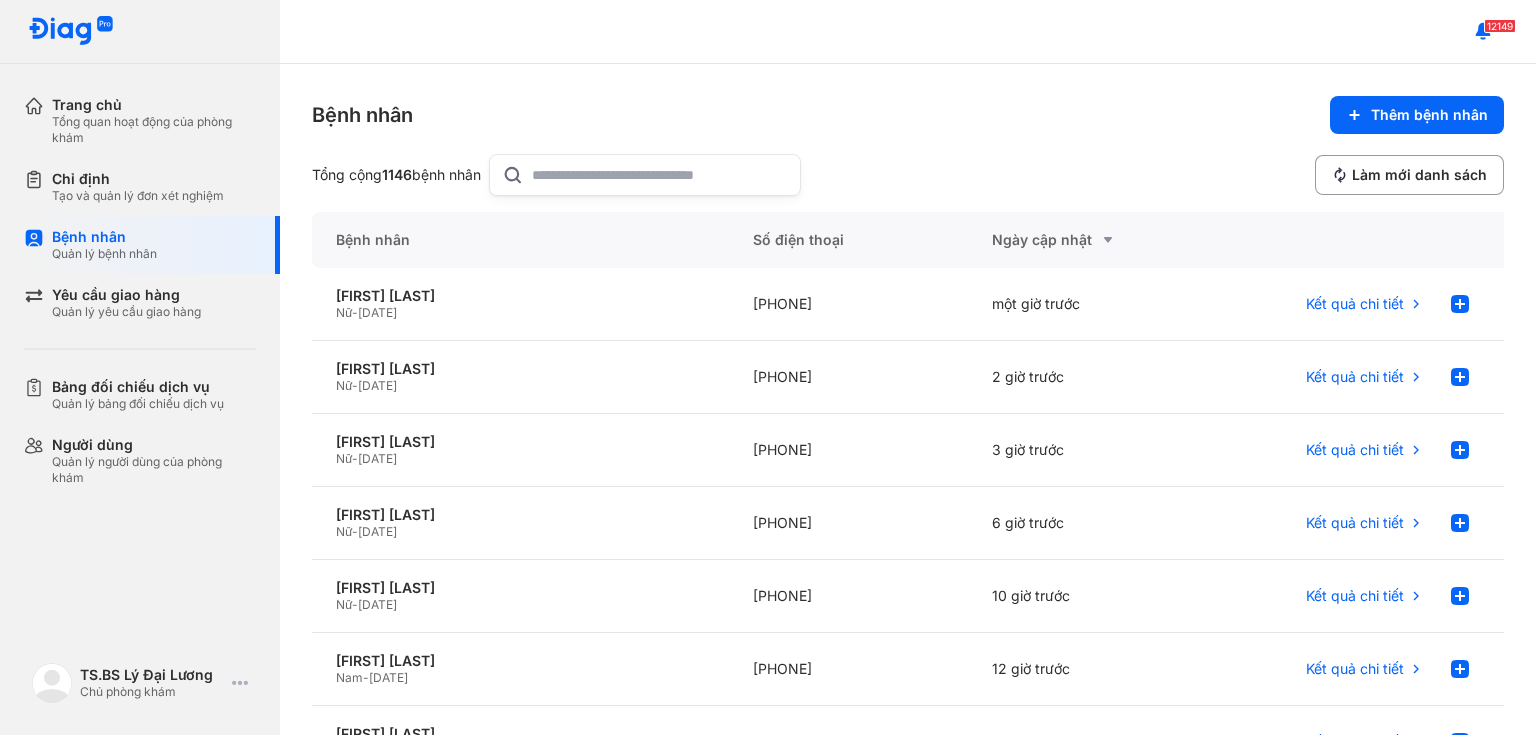 click 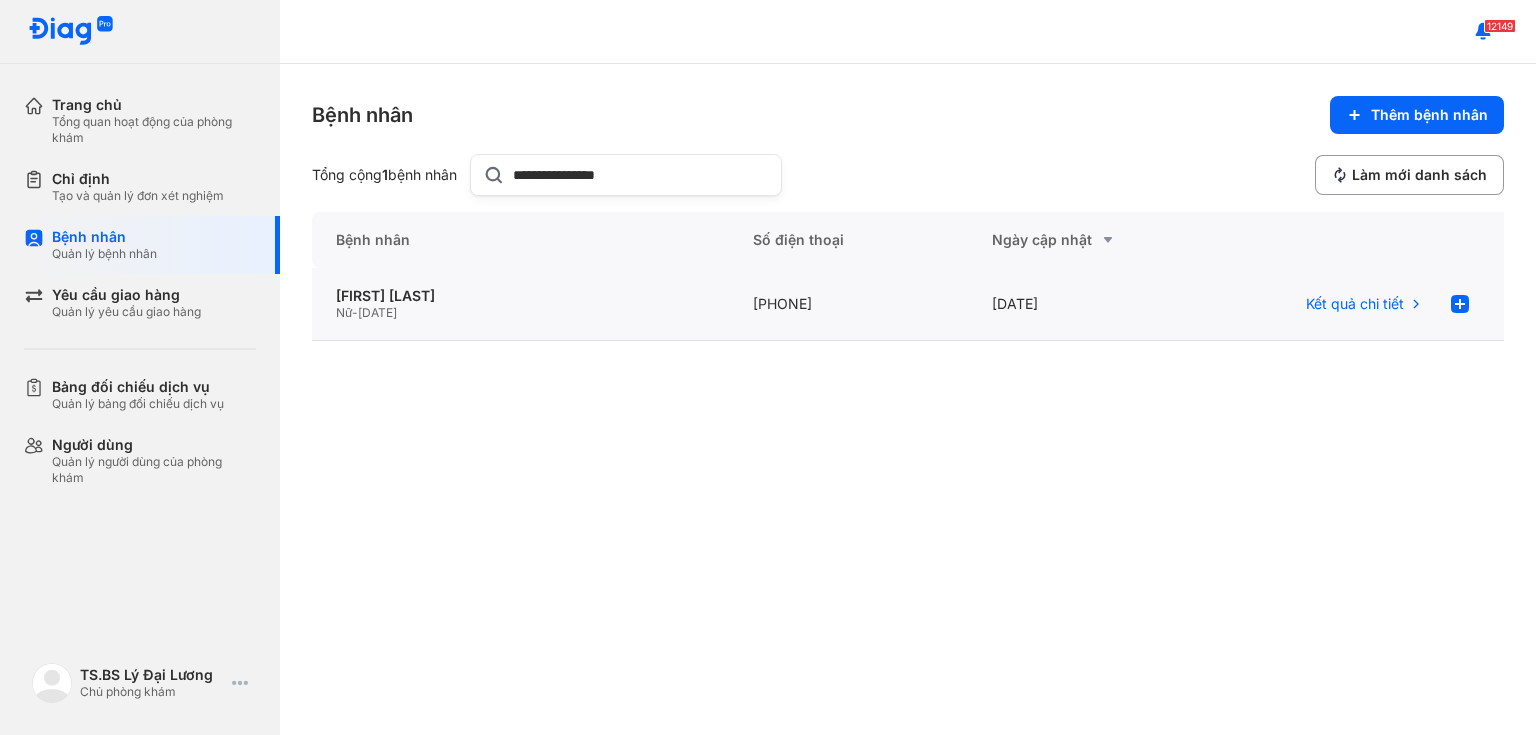 type on "**********" 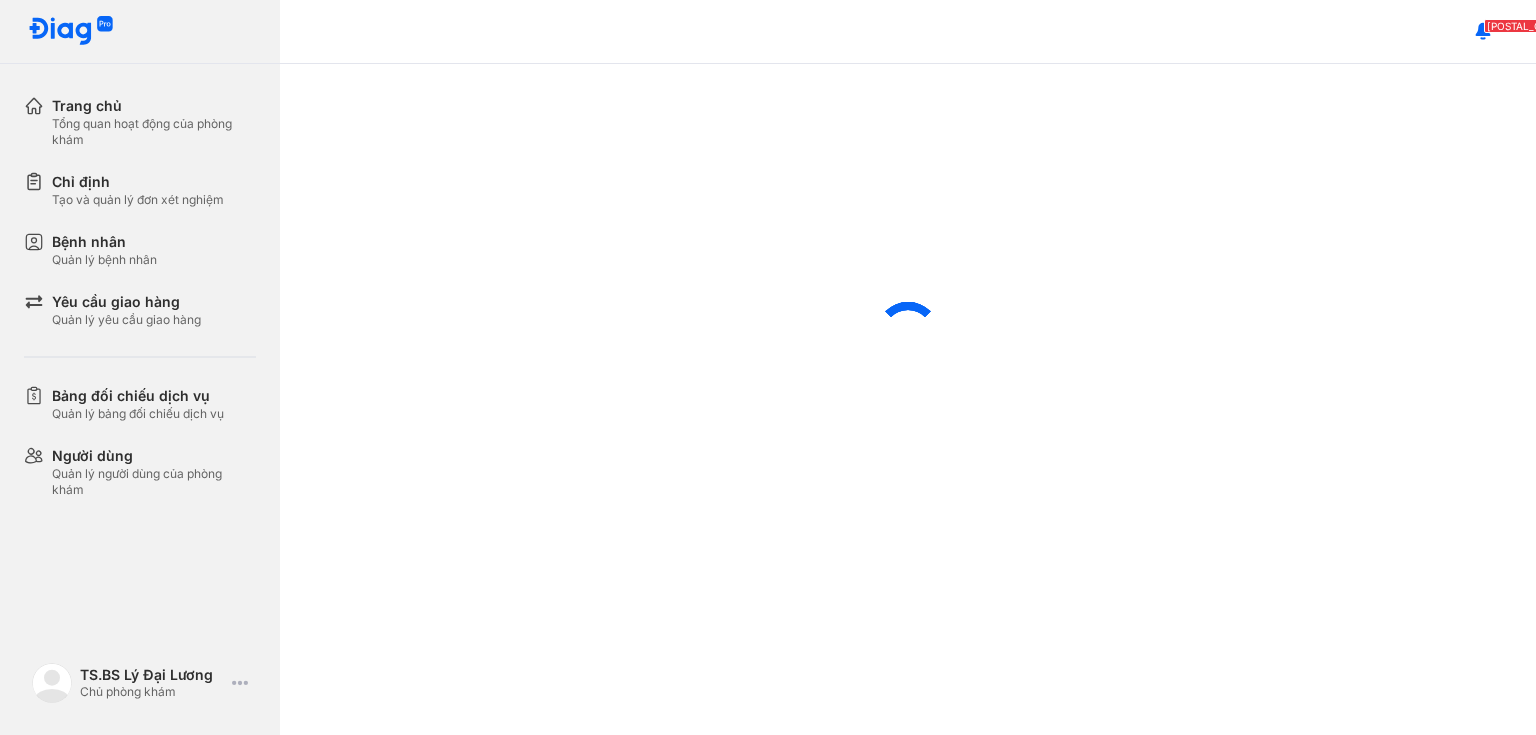 scroll, scrollTop: 0, scrollLeft: 0, axis: both 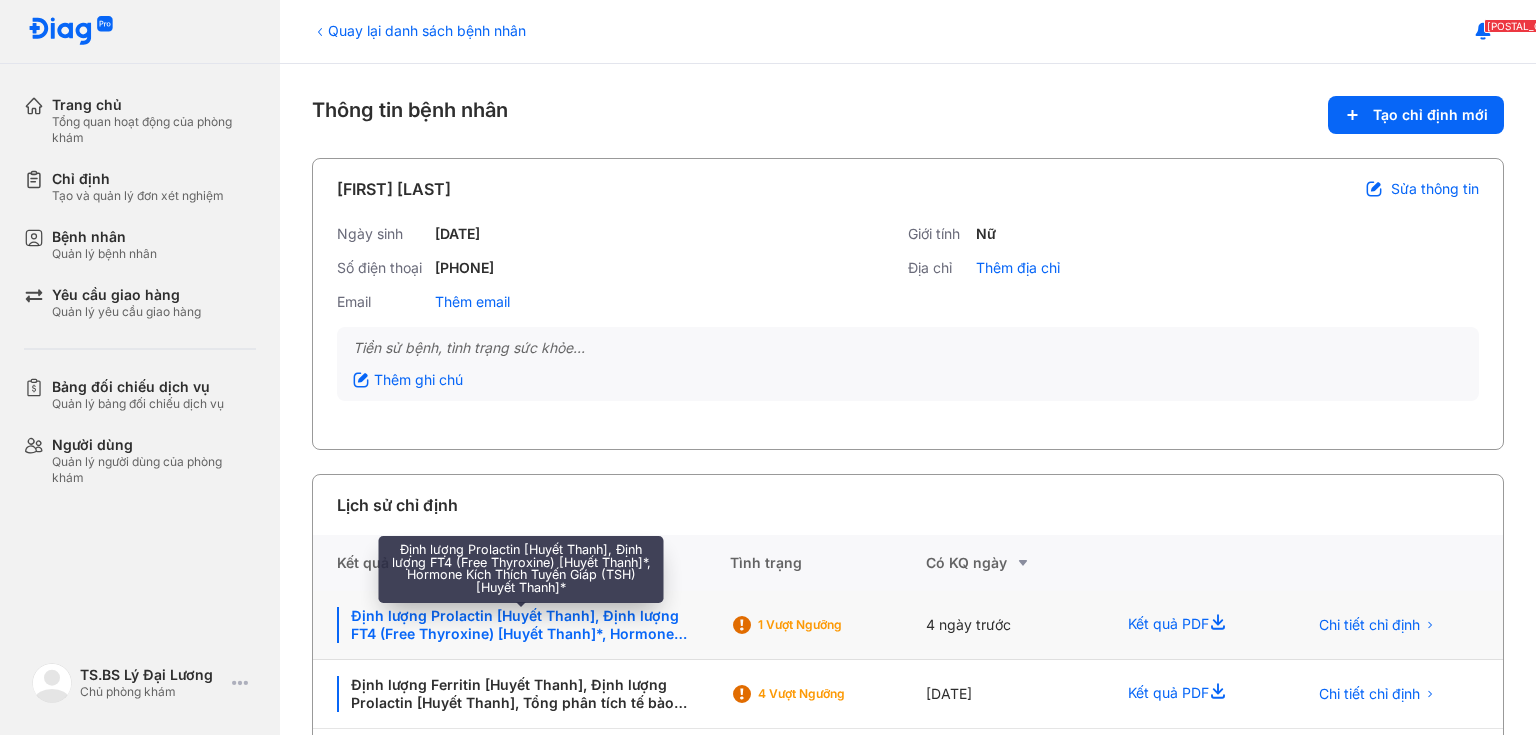 click on "Định lượng Prolactin [Huyết Thanh], Định lượng FT4 (Free Thyroxine) [Huyết Thanh]*, Hormone Kích Thích Tuyến Giáp (TSH) [Huyết Thanh]*" 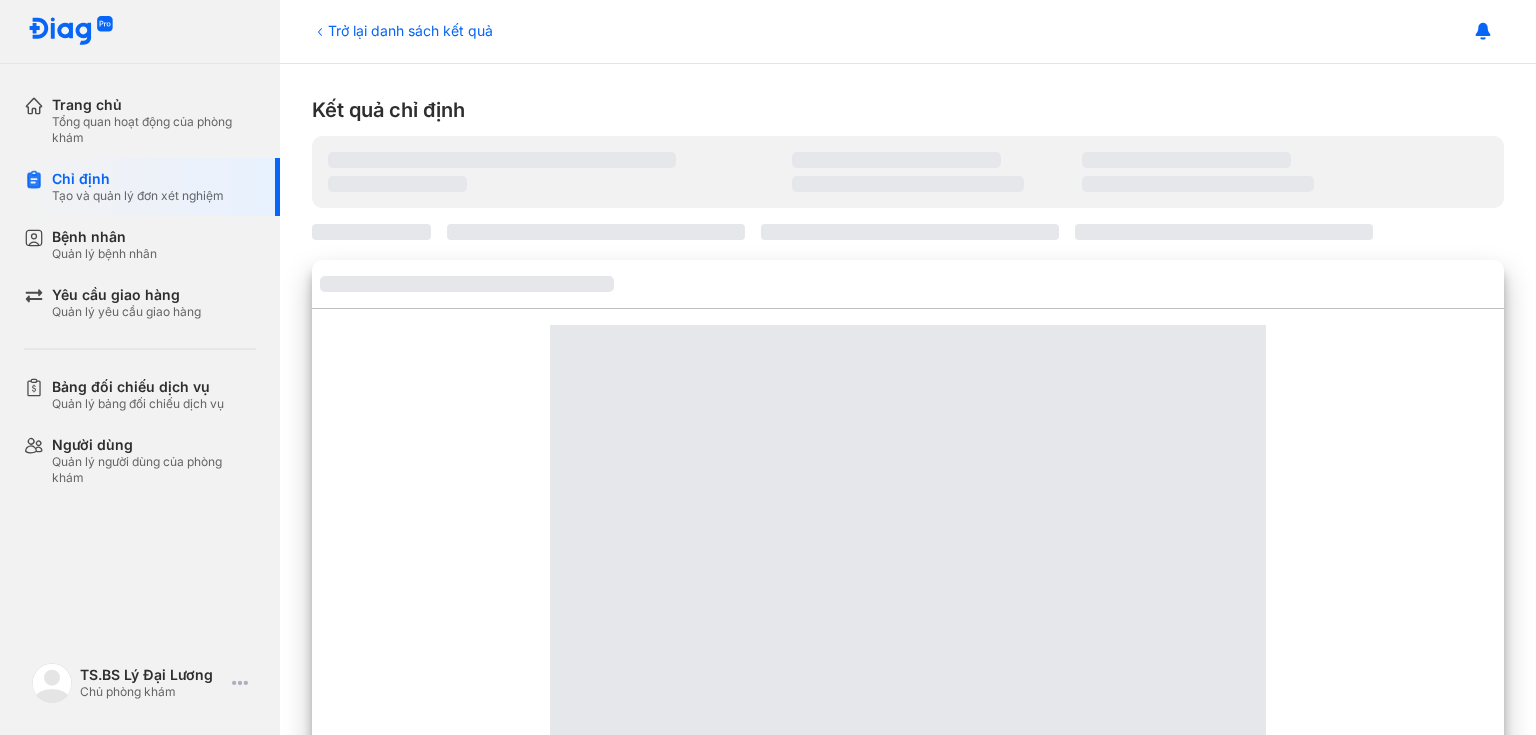 scroll, scrollTop: 0, scrollLeft: 0, axis: both 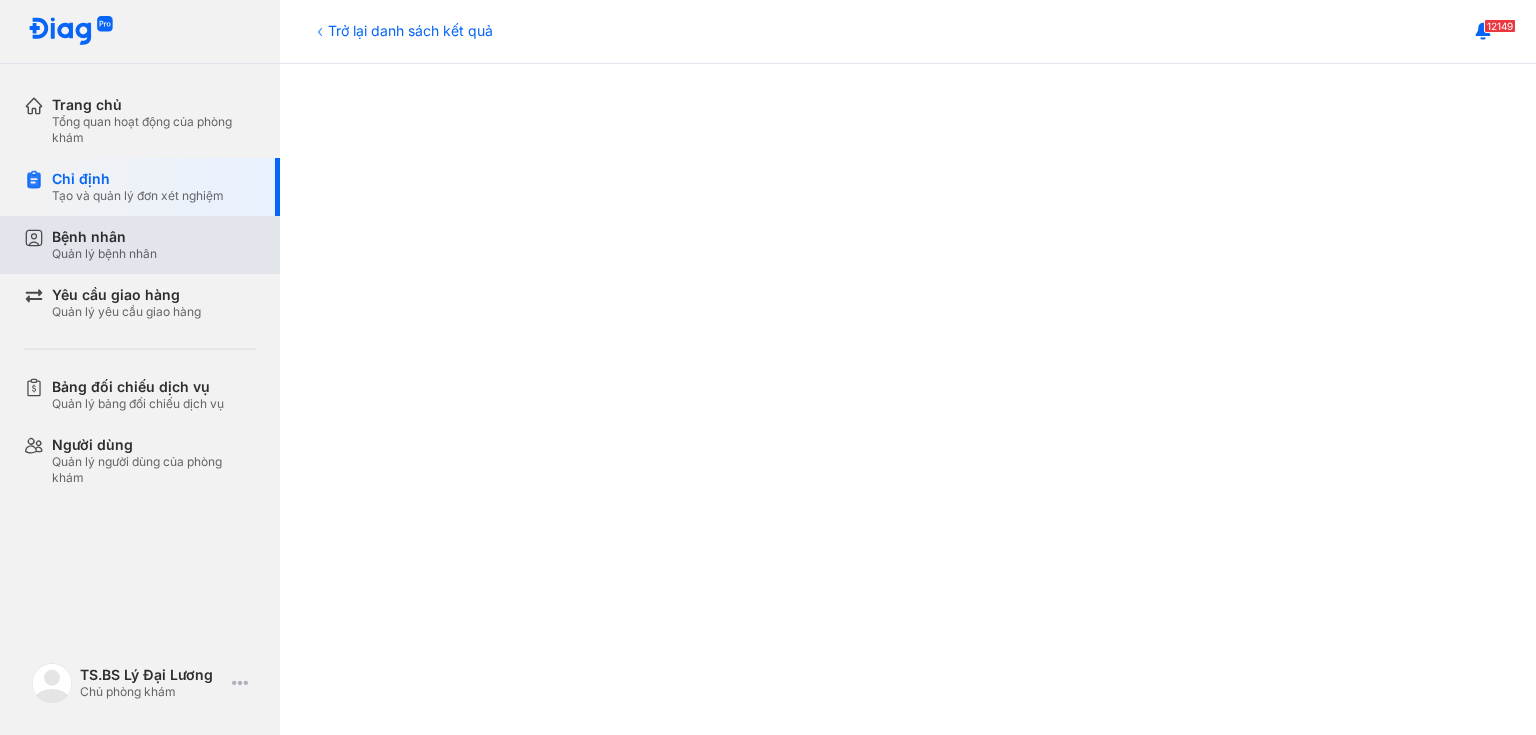 click on "Quản lý bệnh nhân" at bounding box center (104, 254) 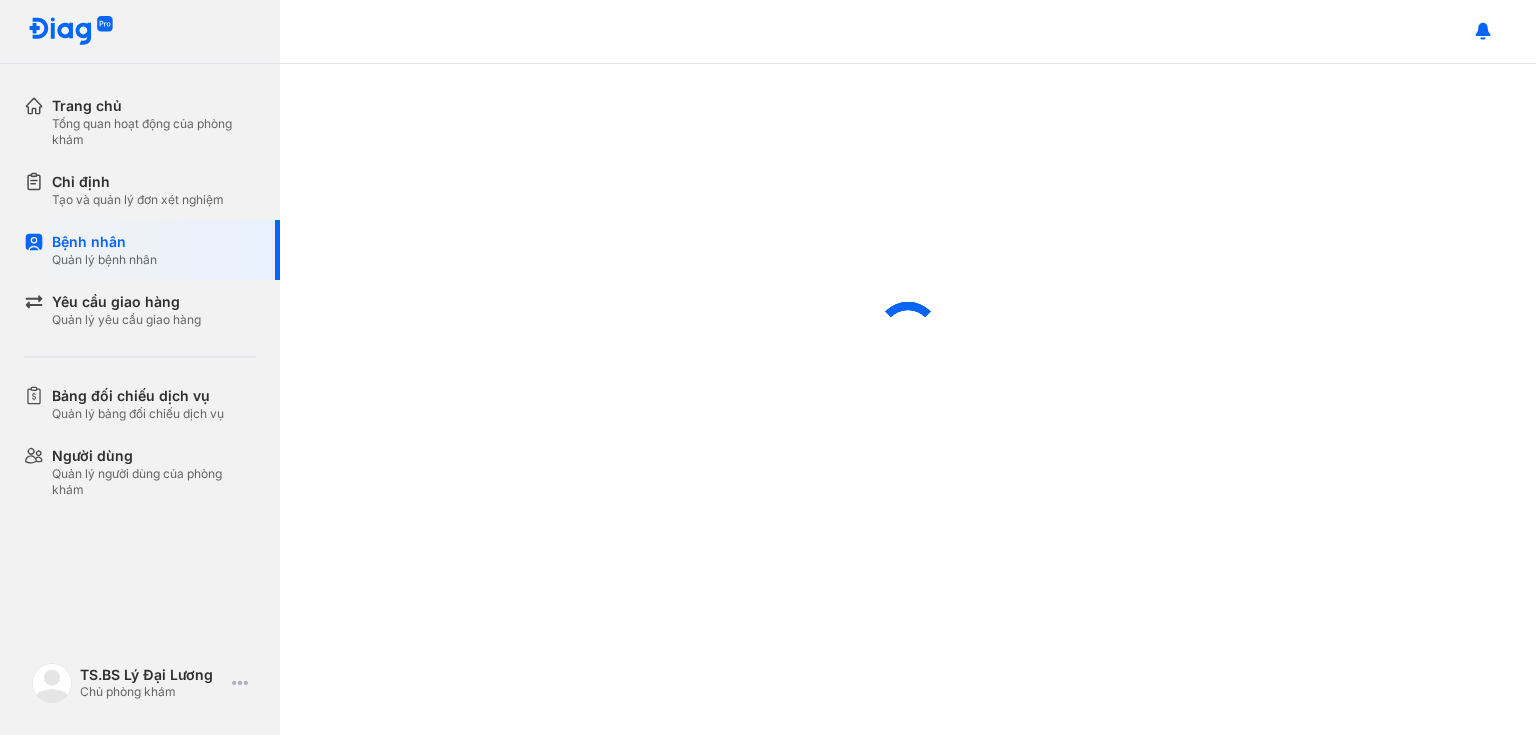 scroll, scrollTop: 0, scrollLeft: 0, axis: both 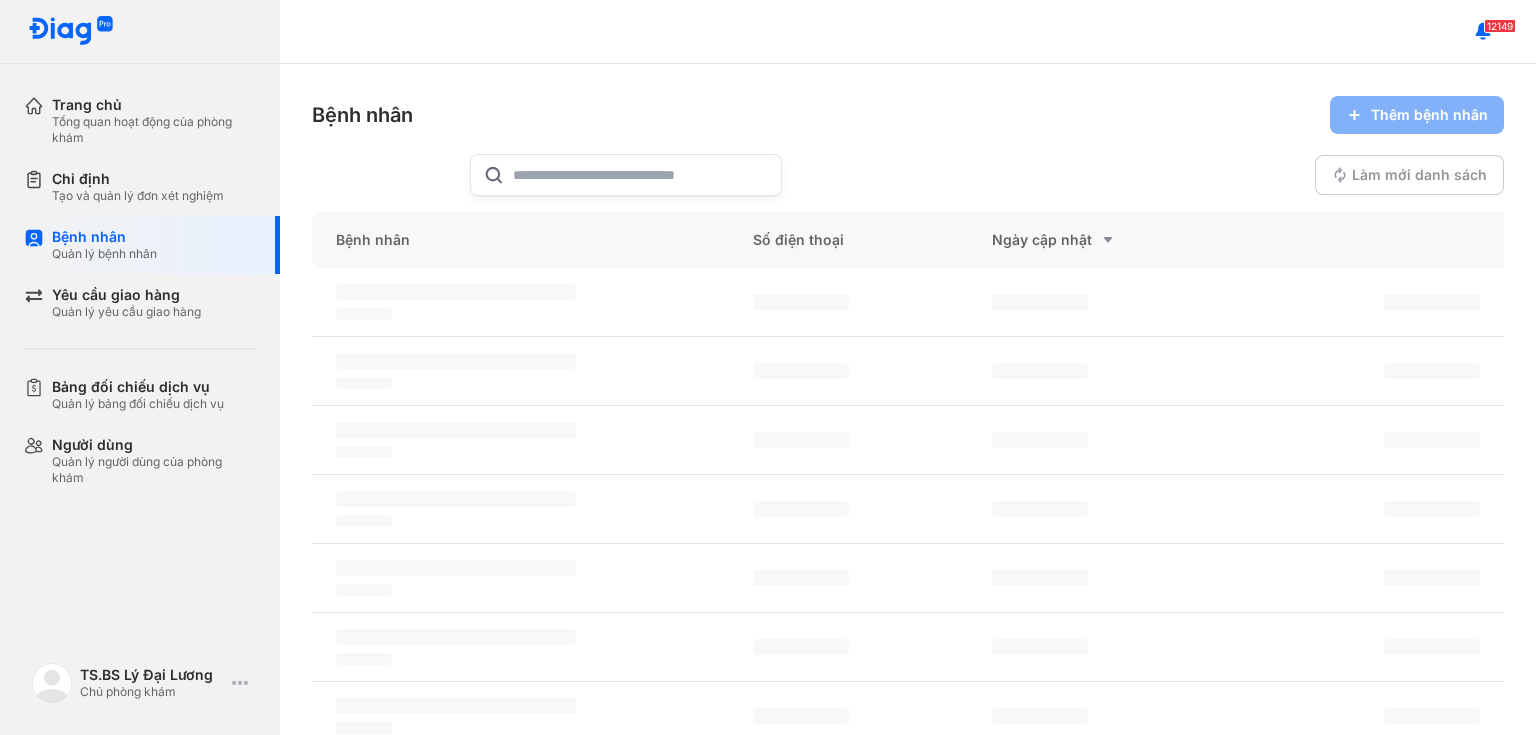 click 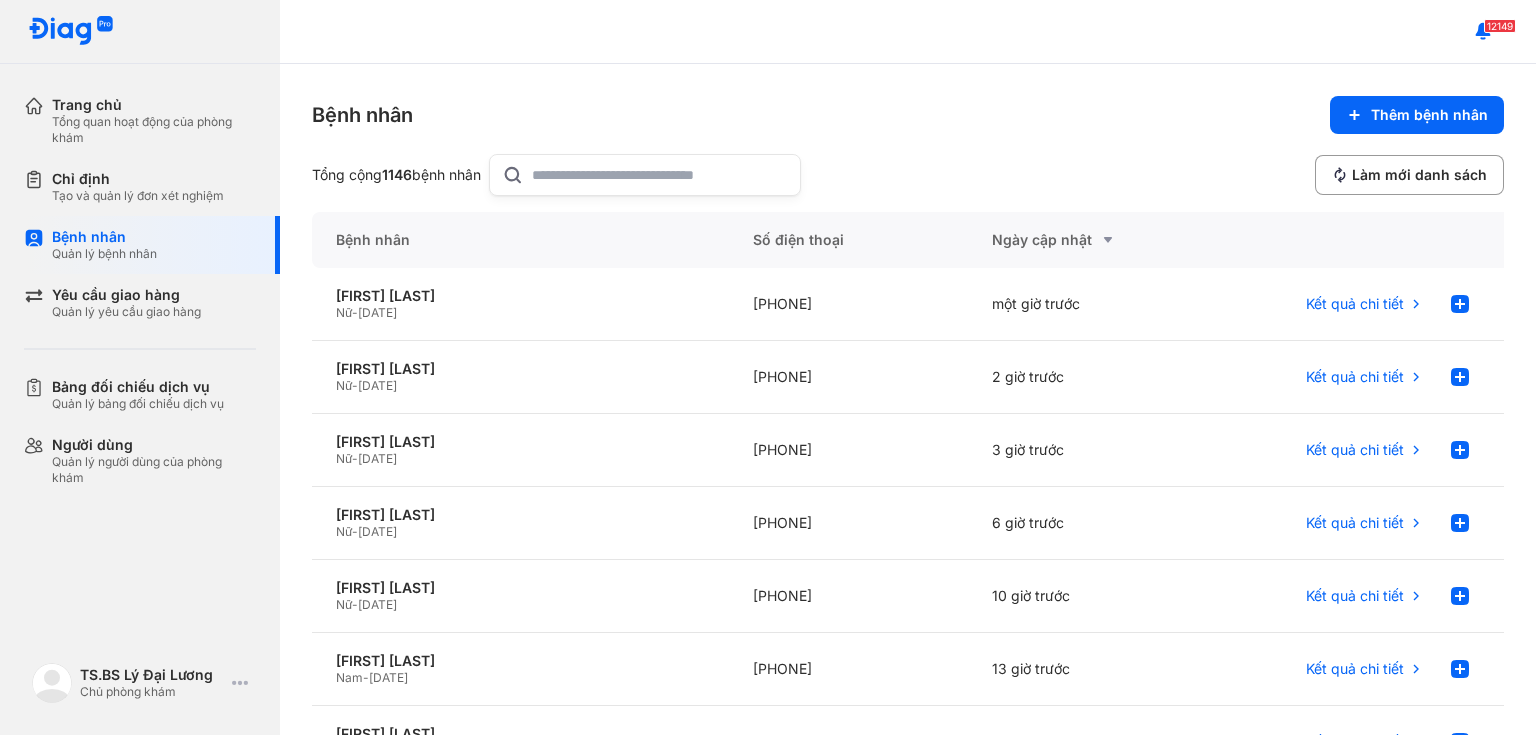 paste on "**********" 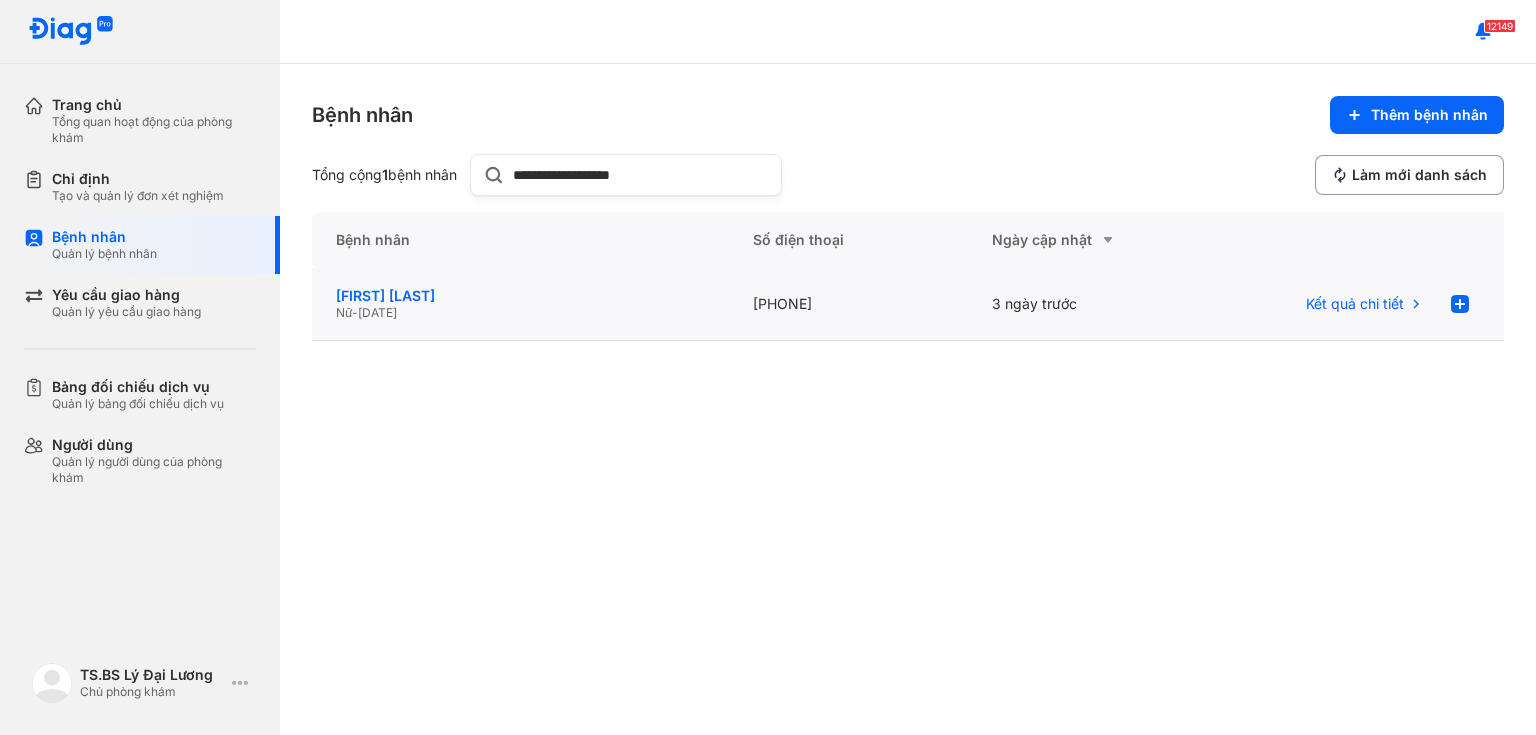 type on "**********" 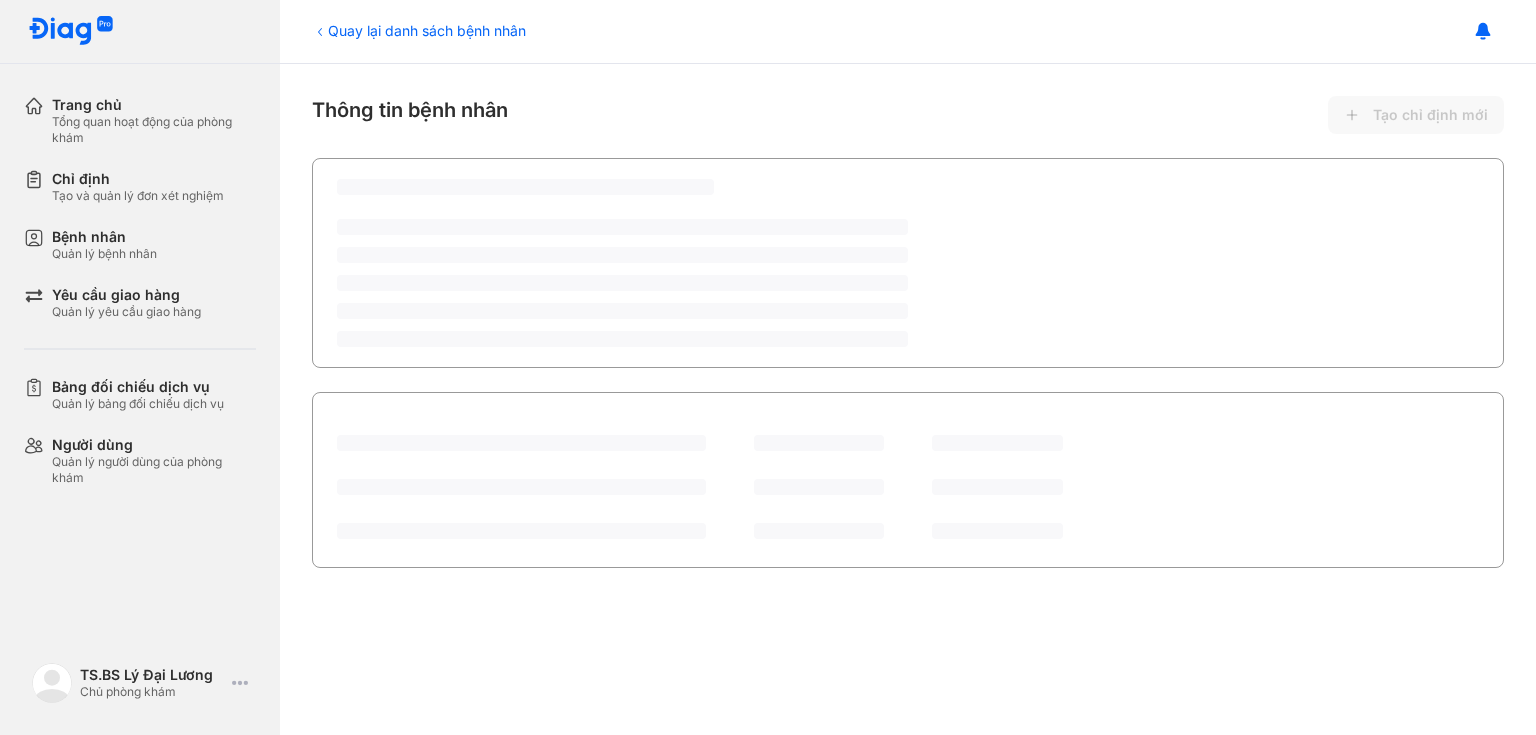 scroll, scrollTop: 0, scrollLeft: 0, axis: both 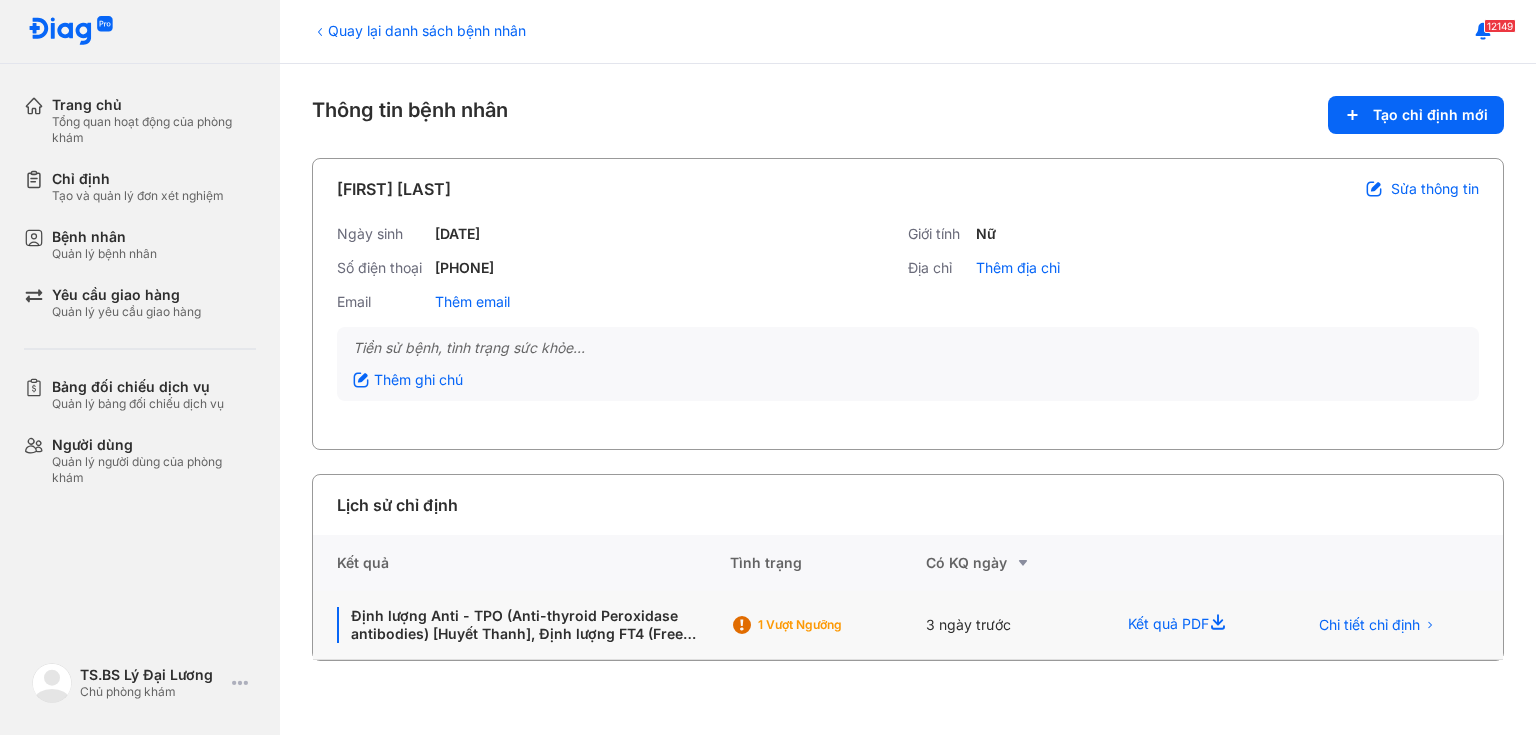 click on "Định lượng Anti - TPO (Anti-thyroid Peroxidase antibodies) [Huyết Thanh], Định lượng FT4 (Free Thyroxine) [Huyết Thanh]*, Hormone Kích Thích Tuyến Giáp (TSH) [Huyết Thanh]*" 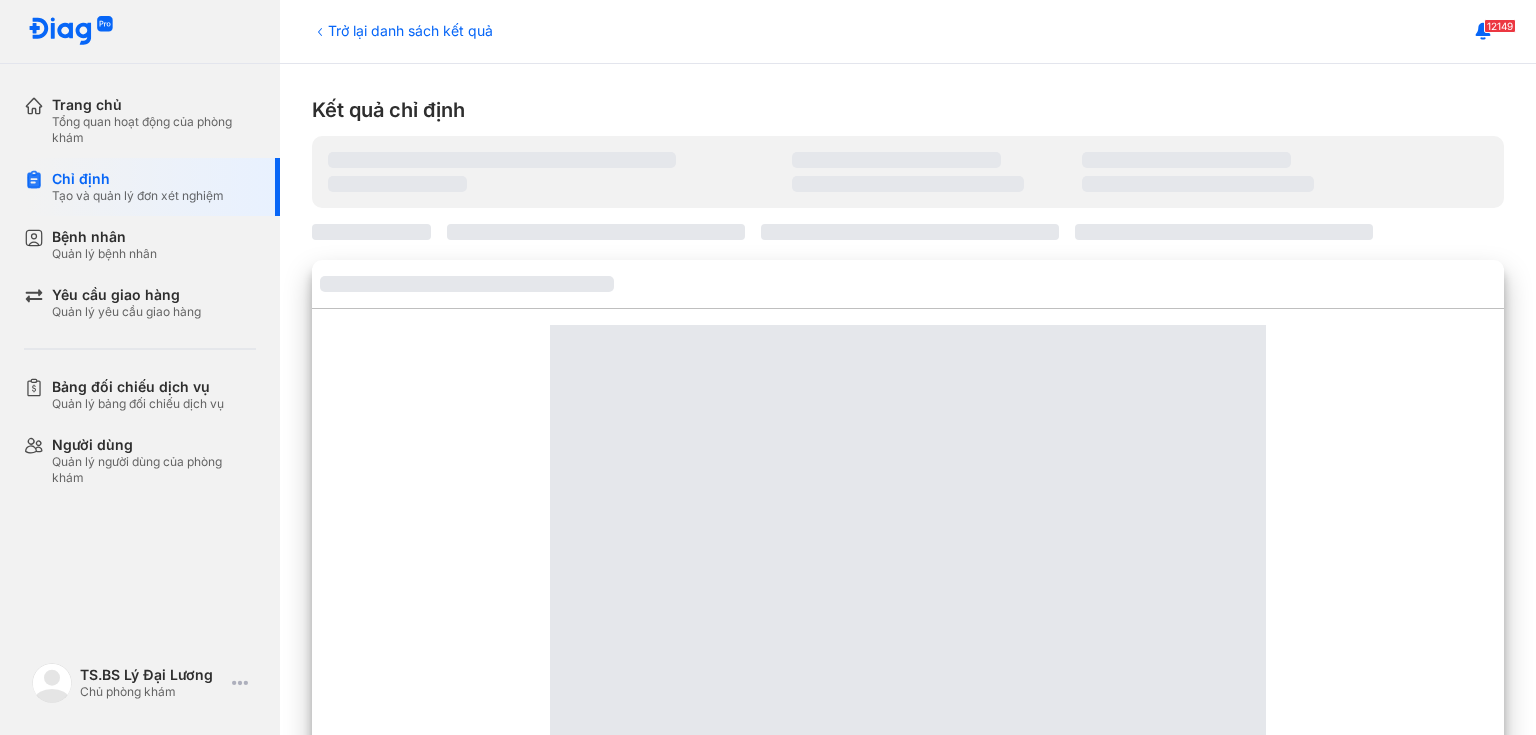 scroll, scrollTop: 0, scrollLeft: 0, axis: both 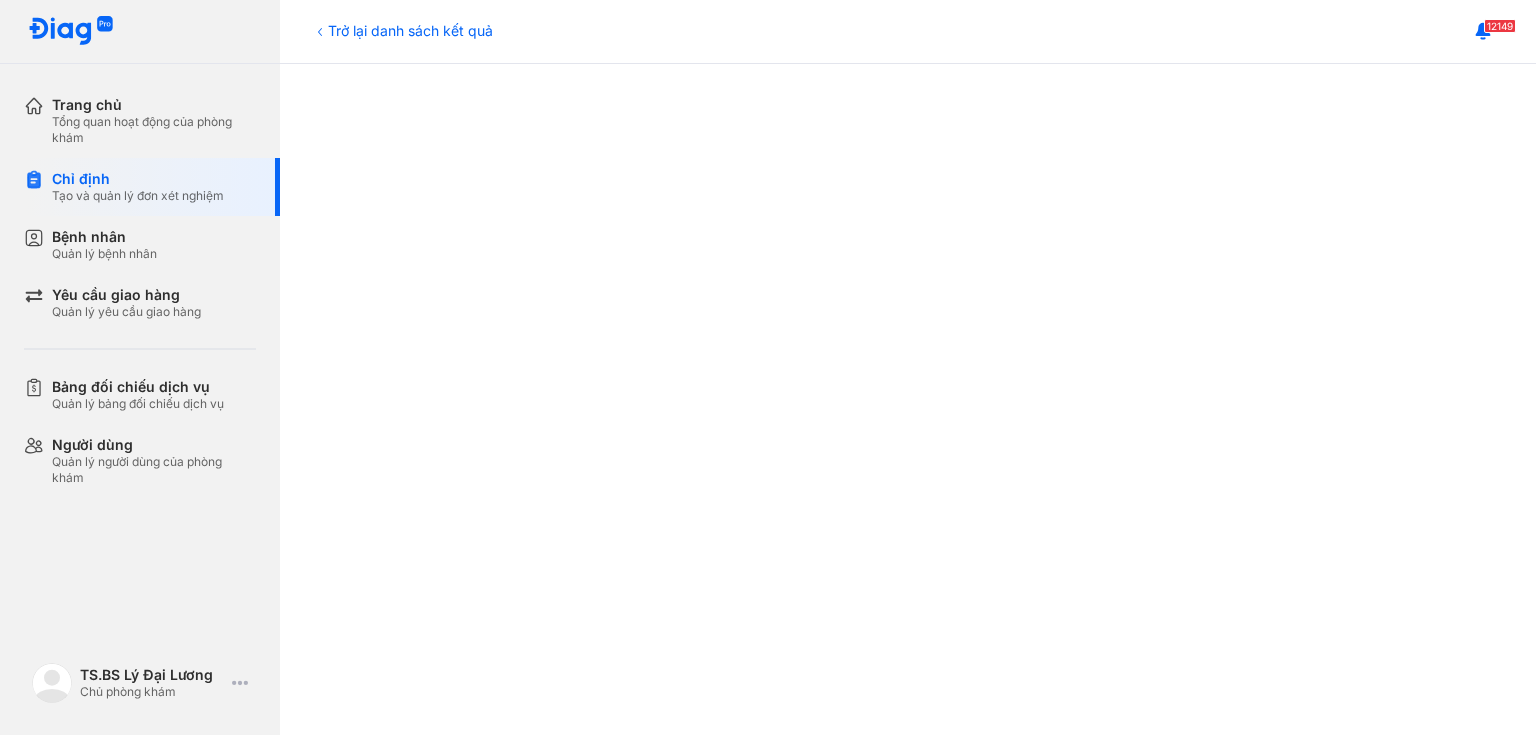 click 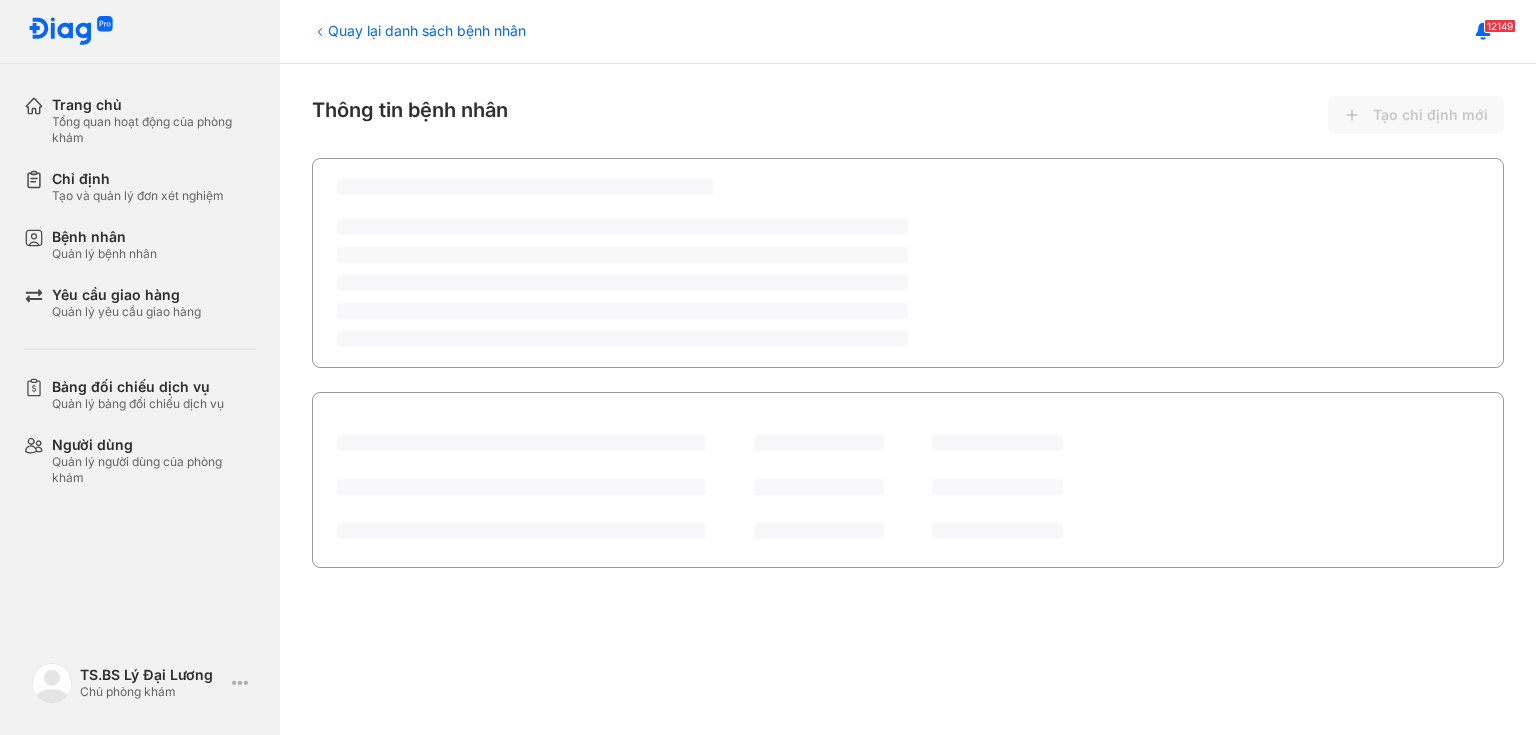 scroll, scrollTop: 0, scrollLeft: 0, axis: both 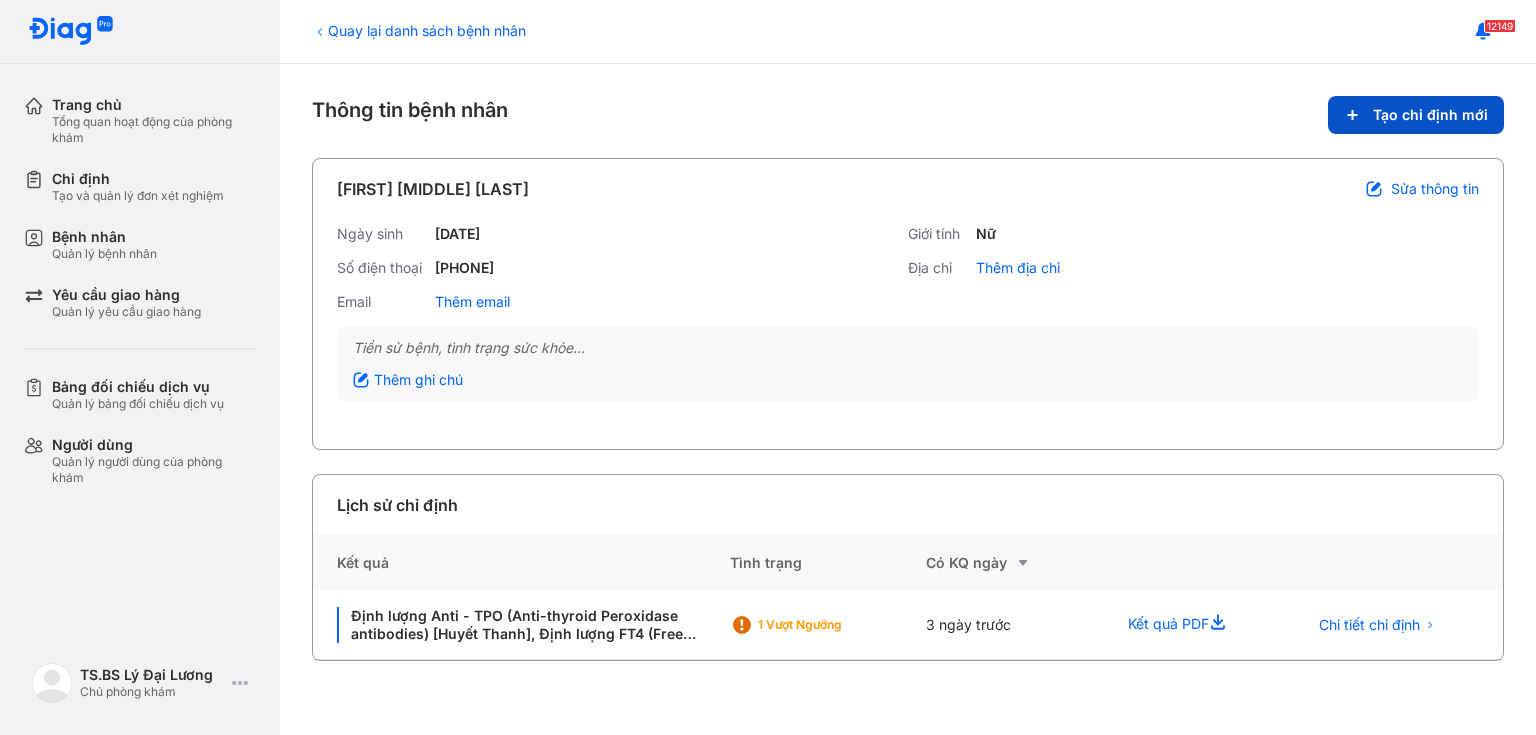 click on "Tạo chỉ định mới" 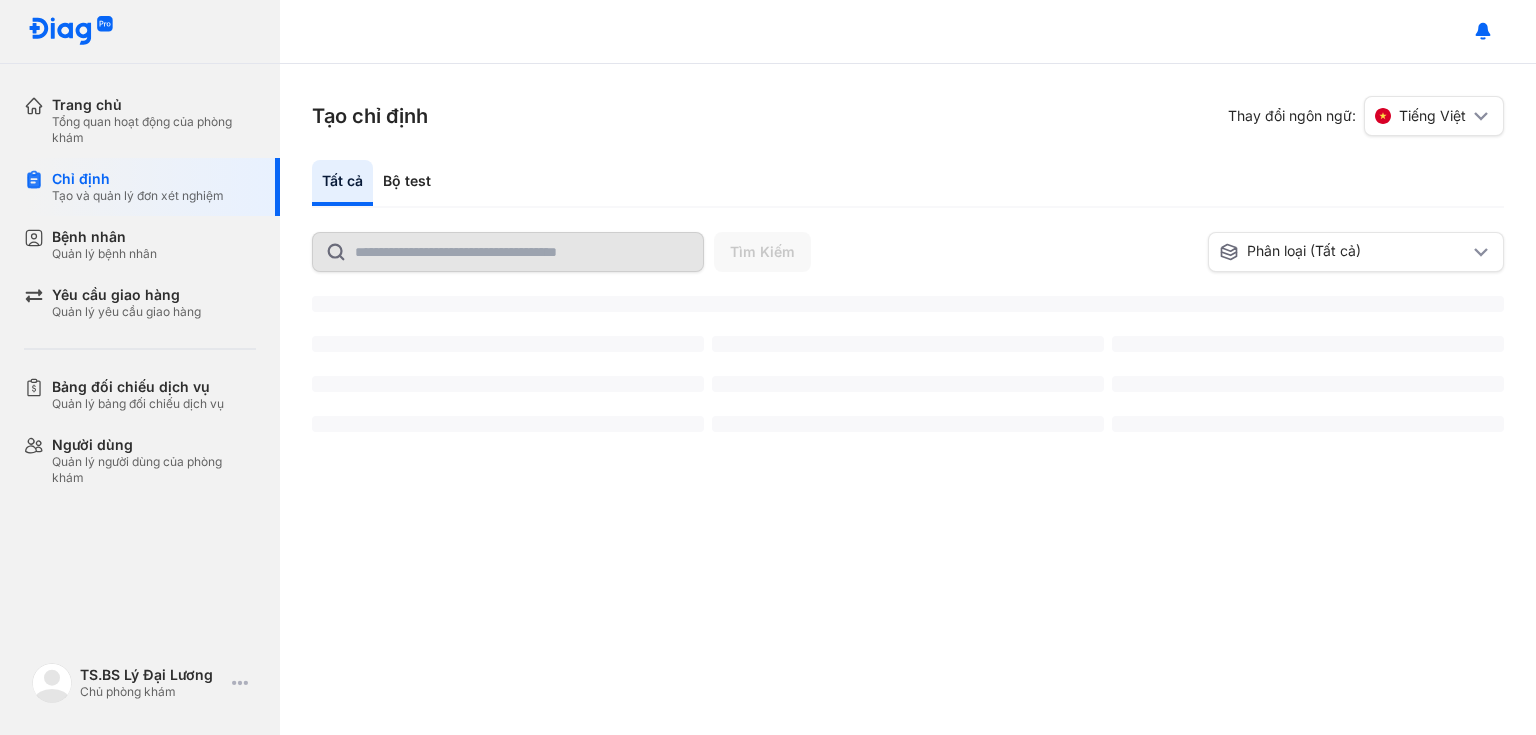 scroll, scrollTop: 0, scrollLeft: 0, axis: both 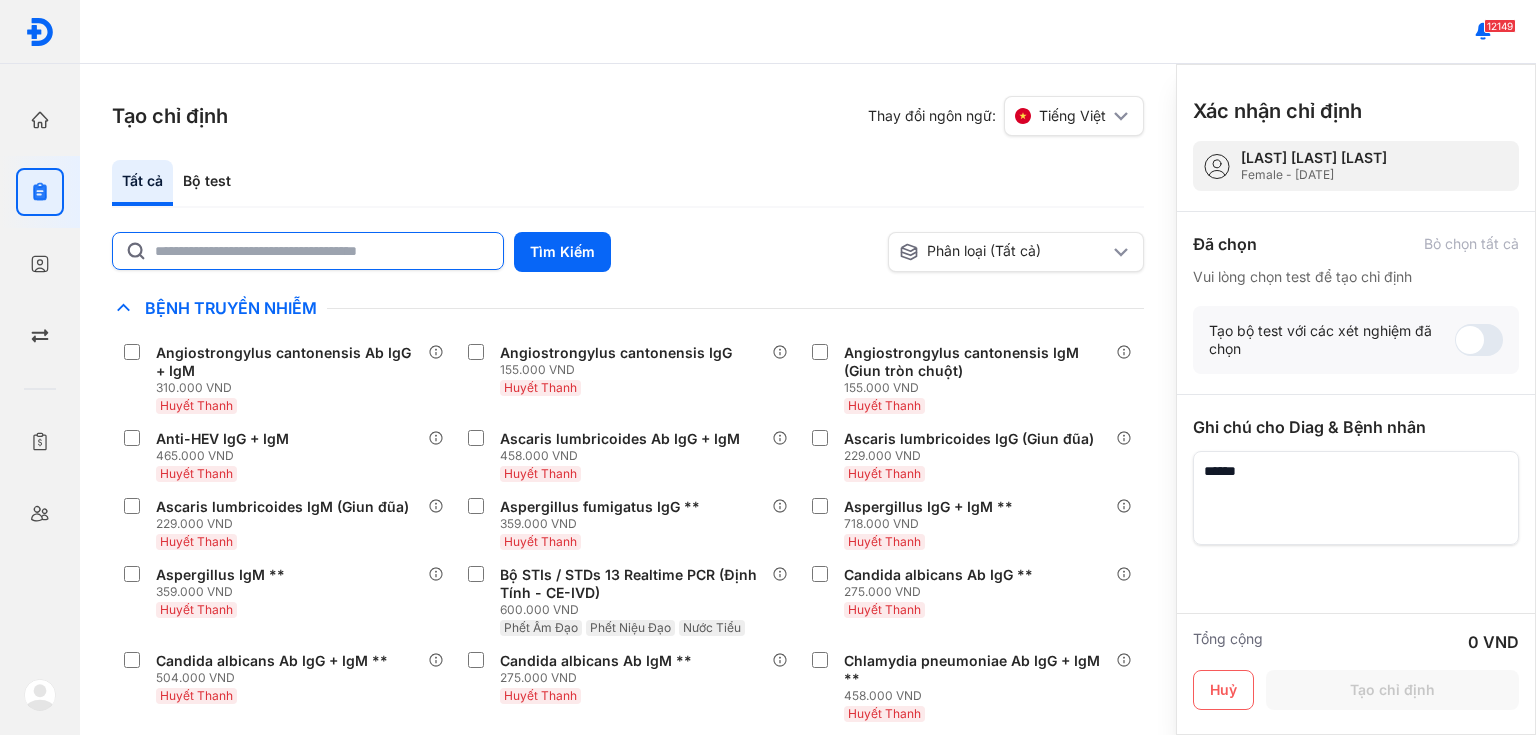 click 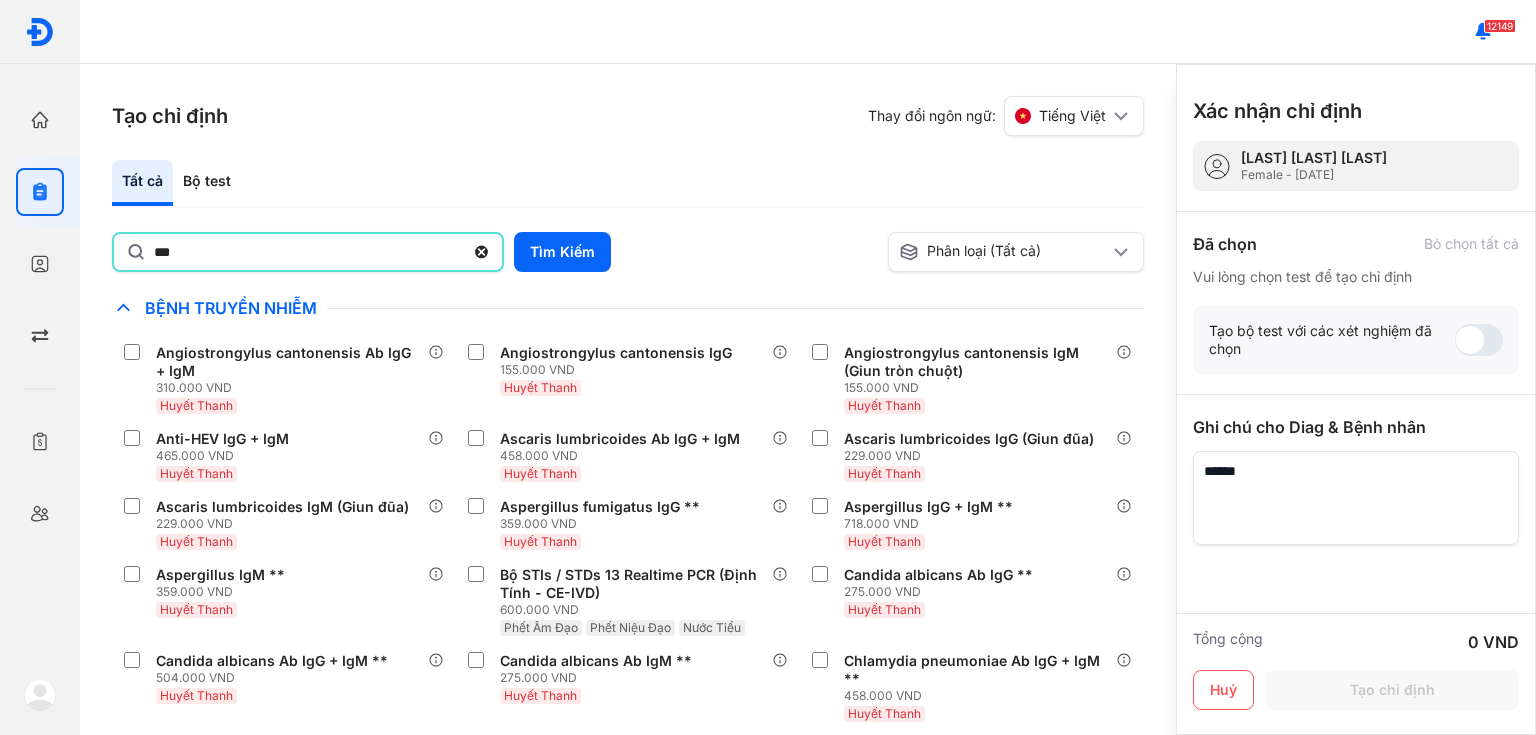 type on "***" 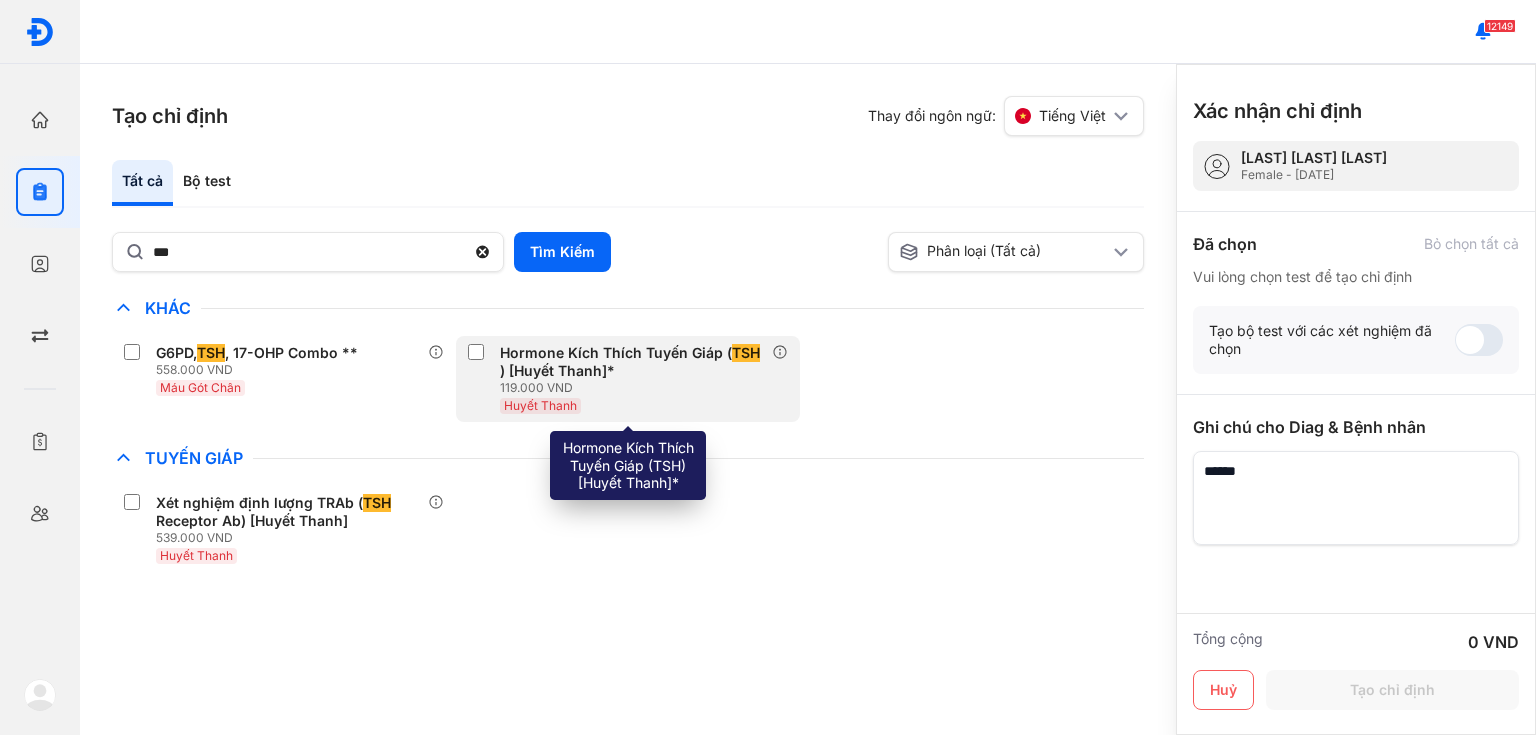 click on "Hormone Kích Thích Tuyến Giáp ( TSH ) [Huyết Thanh]* 119.000 VND Huyết Thanh" 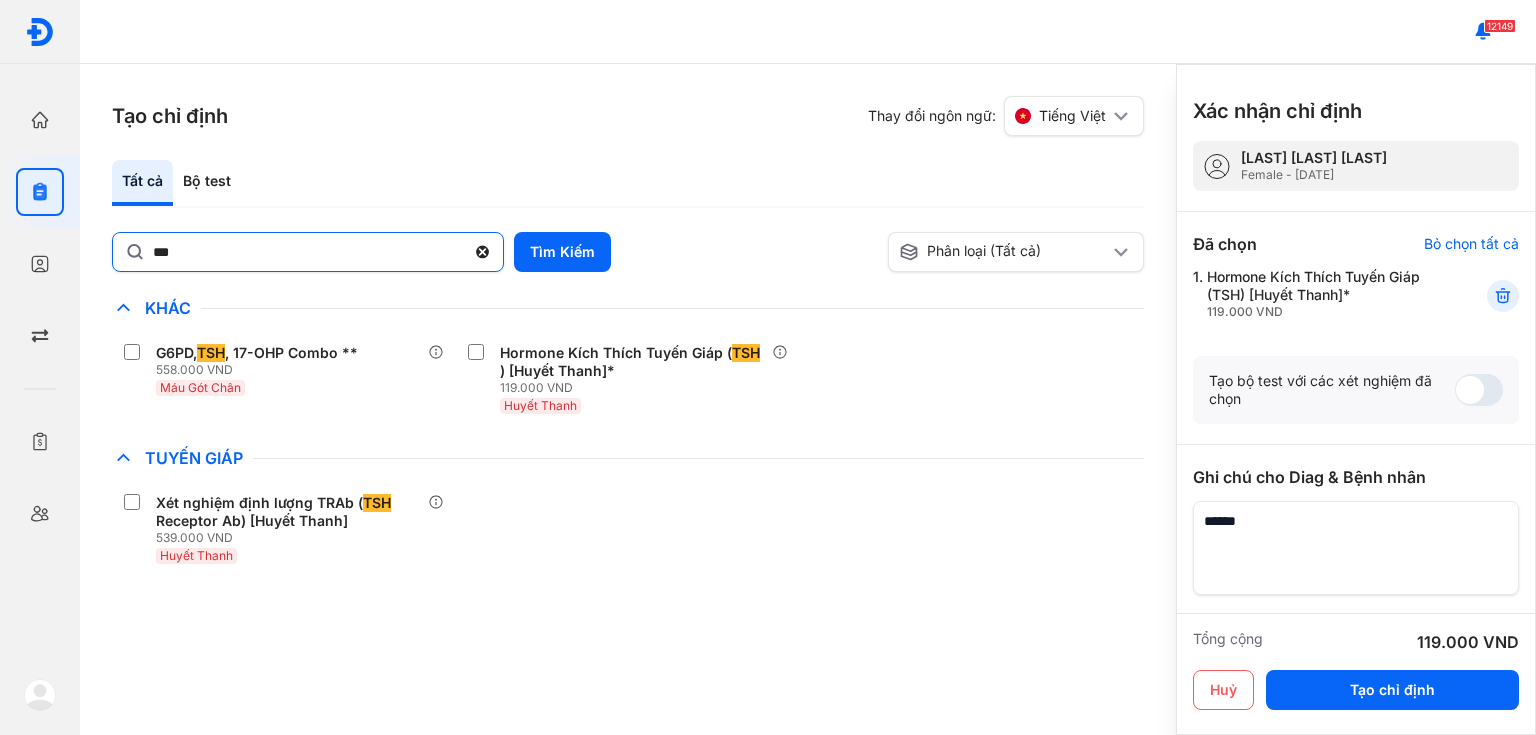click 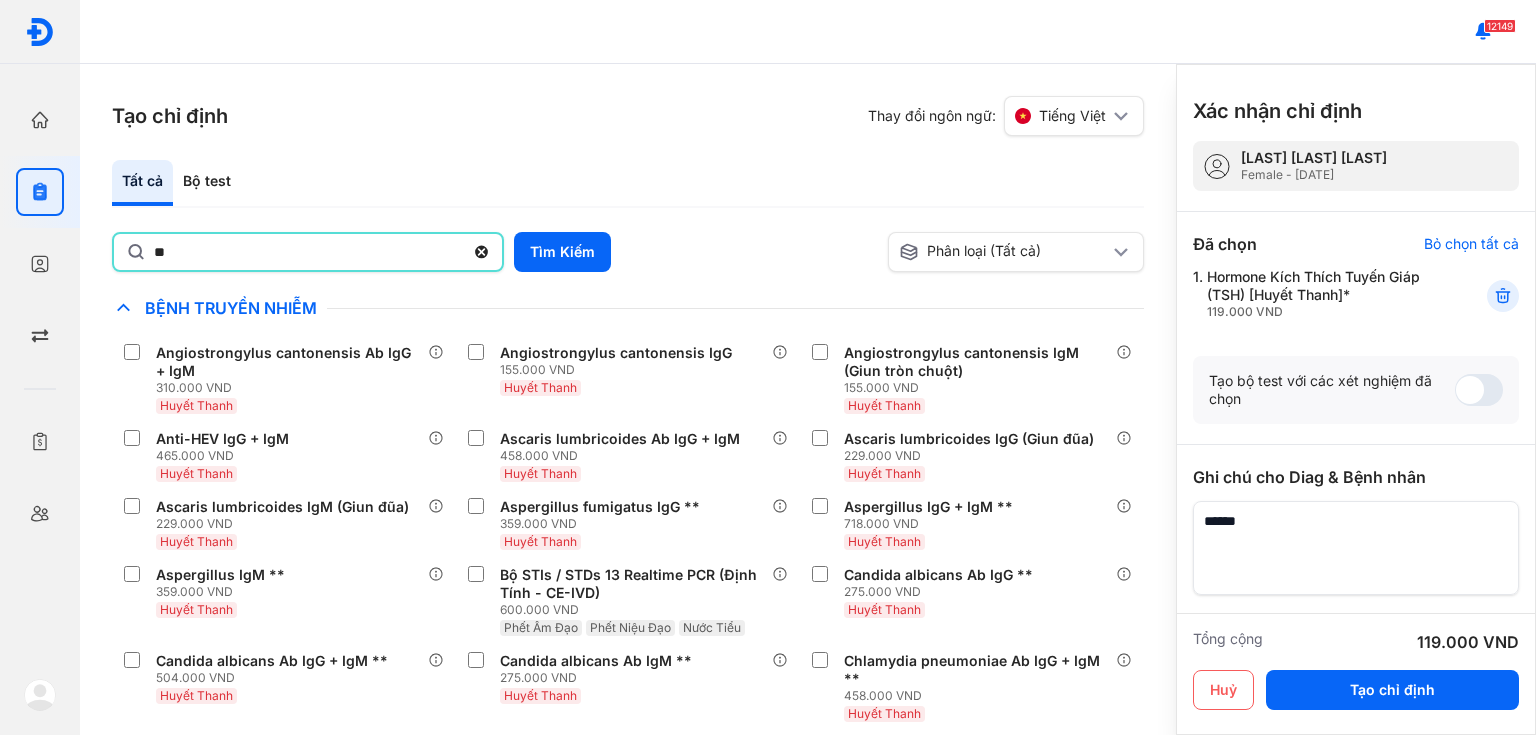type on "**" 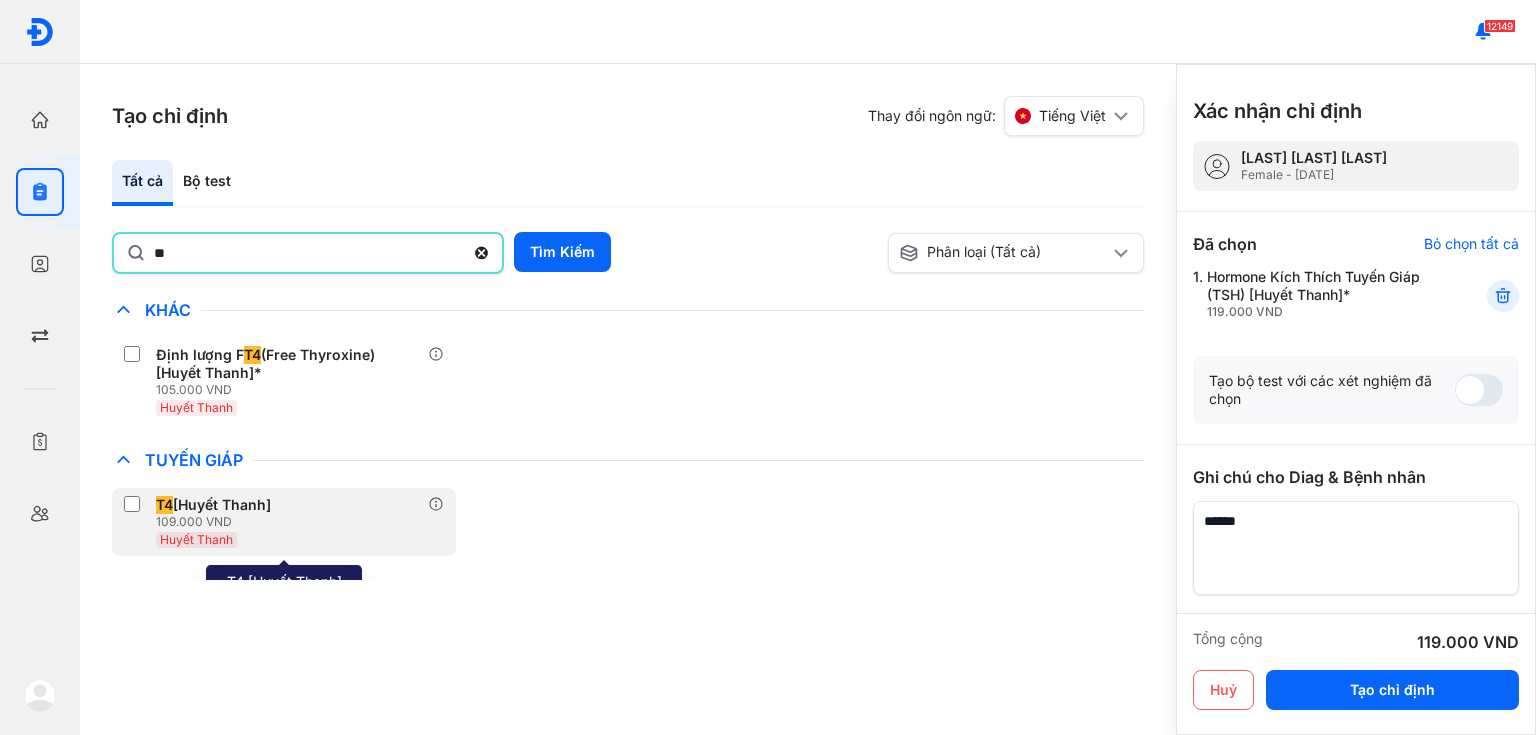 drag, startPoint x: 323, startPoint y: 503, endPoint x: 384, endPoint y: 490, distance: 62.369865 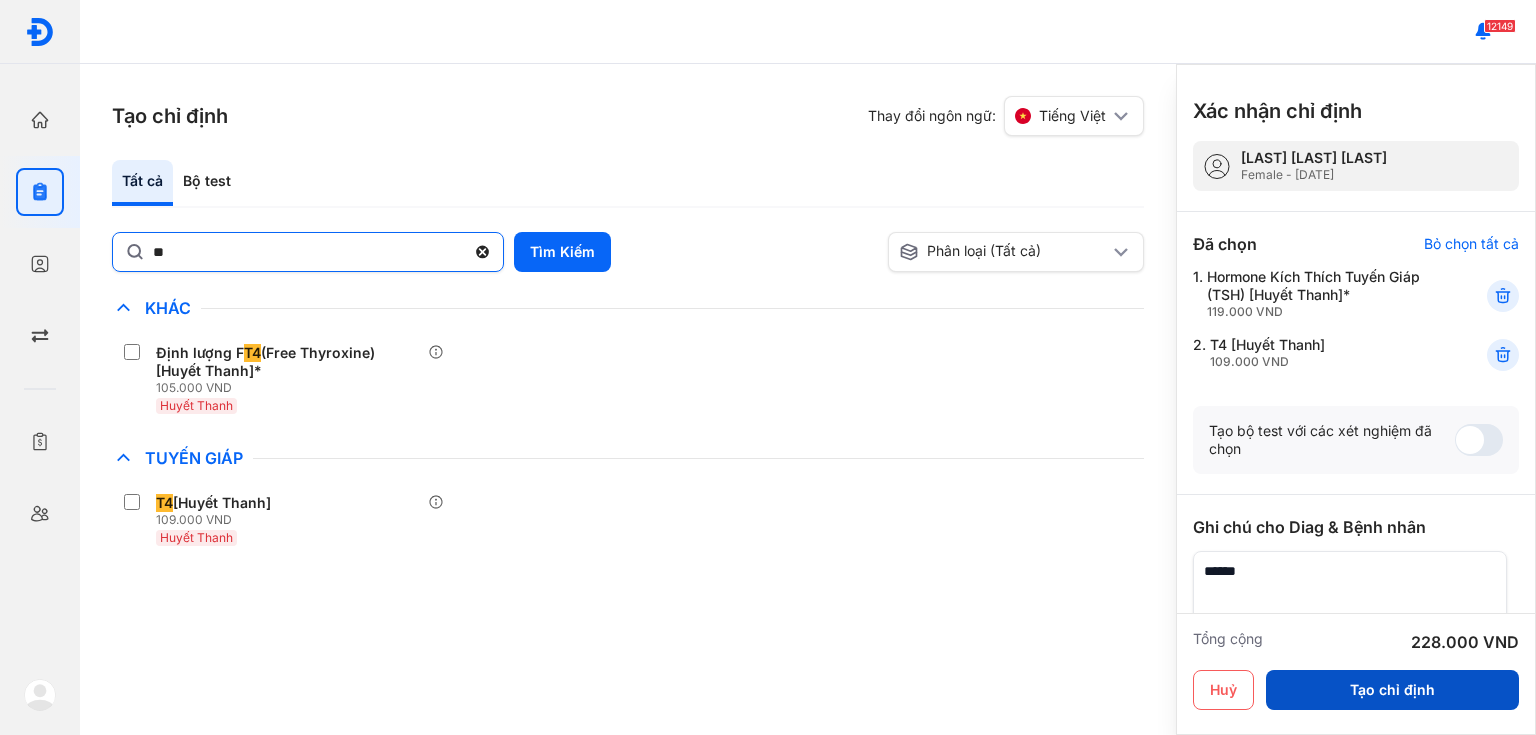 click on "Tạo chỉ định" at bounding box center [1392, 690] 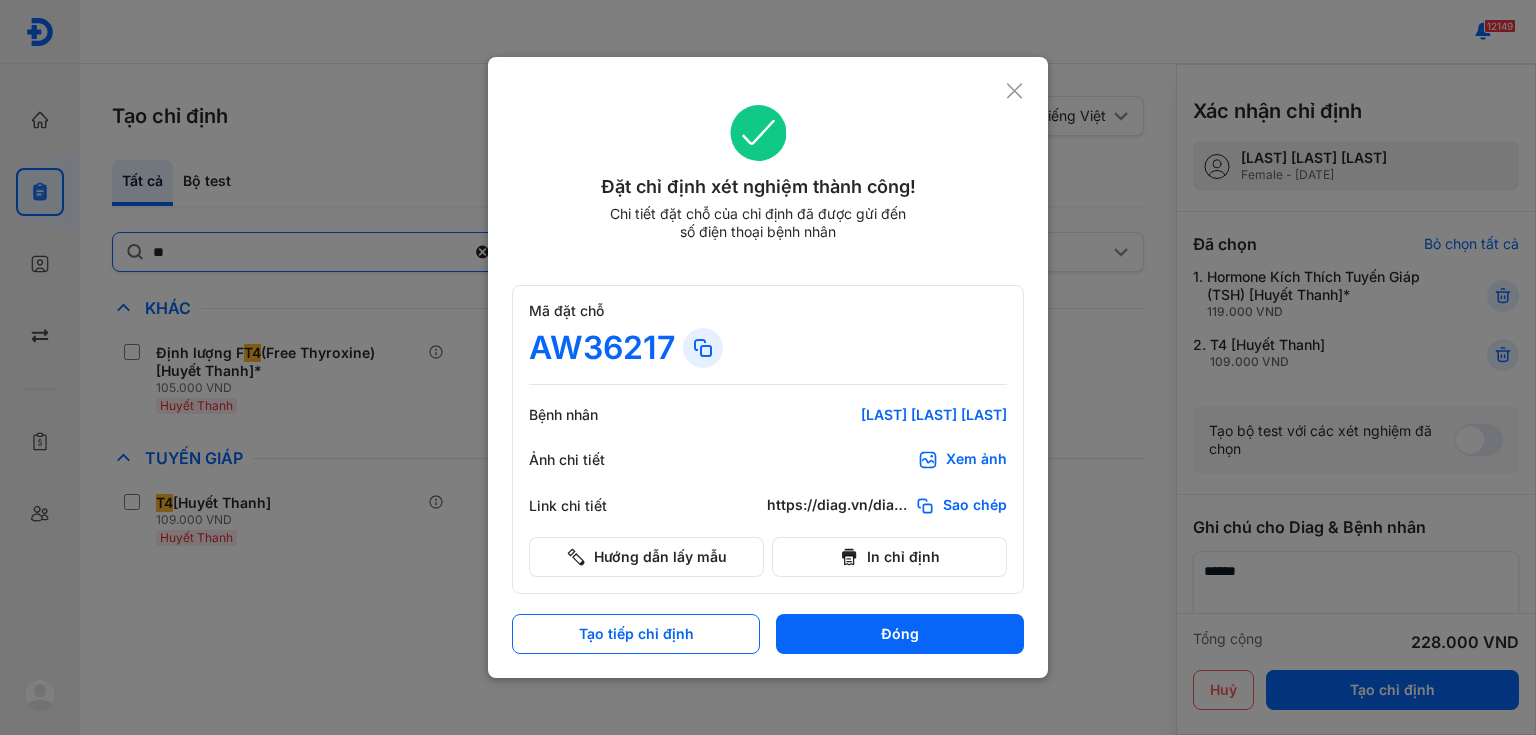 click on "Xem ảnh" at bounding box center (976, 460) 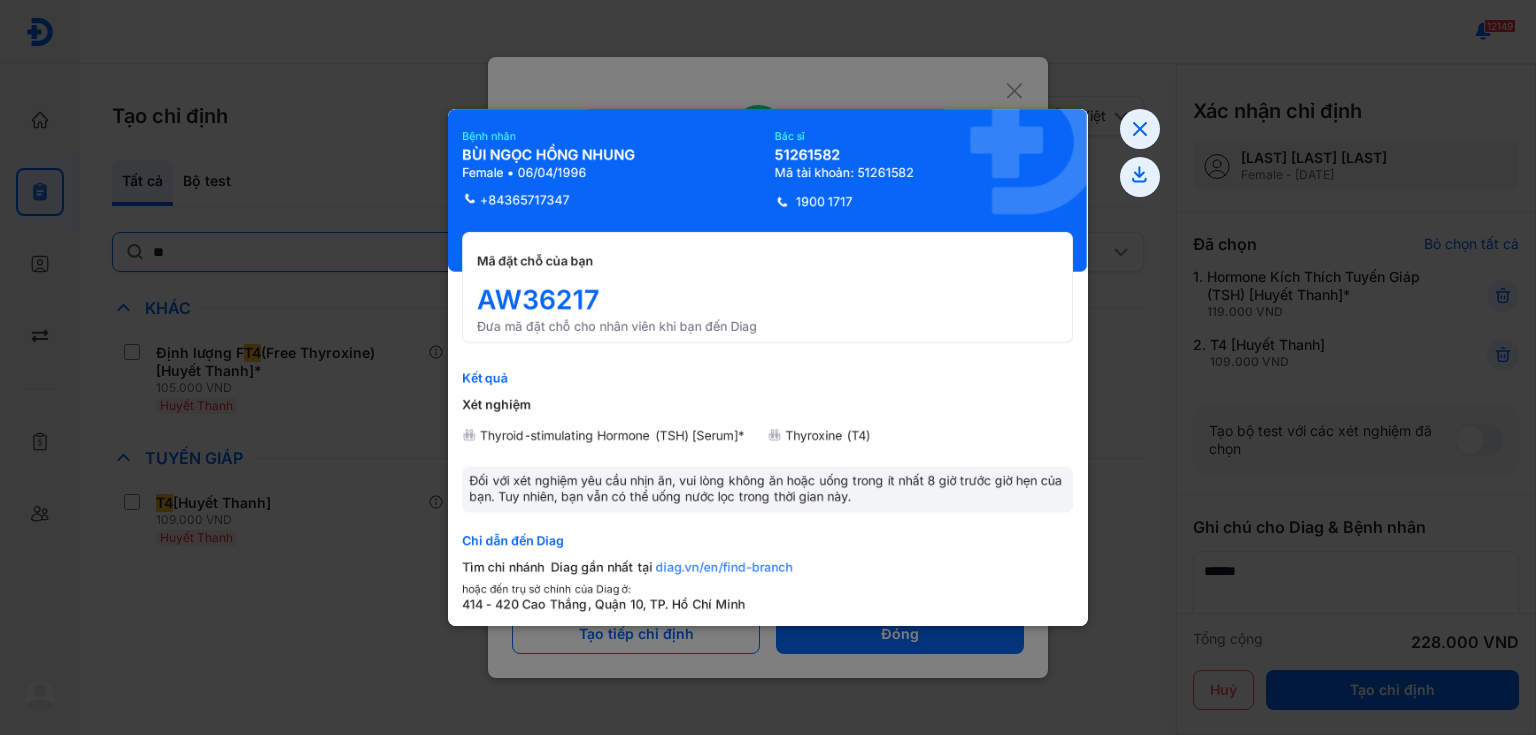 click at bounding box center (768, 367) 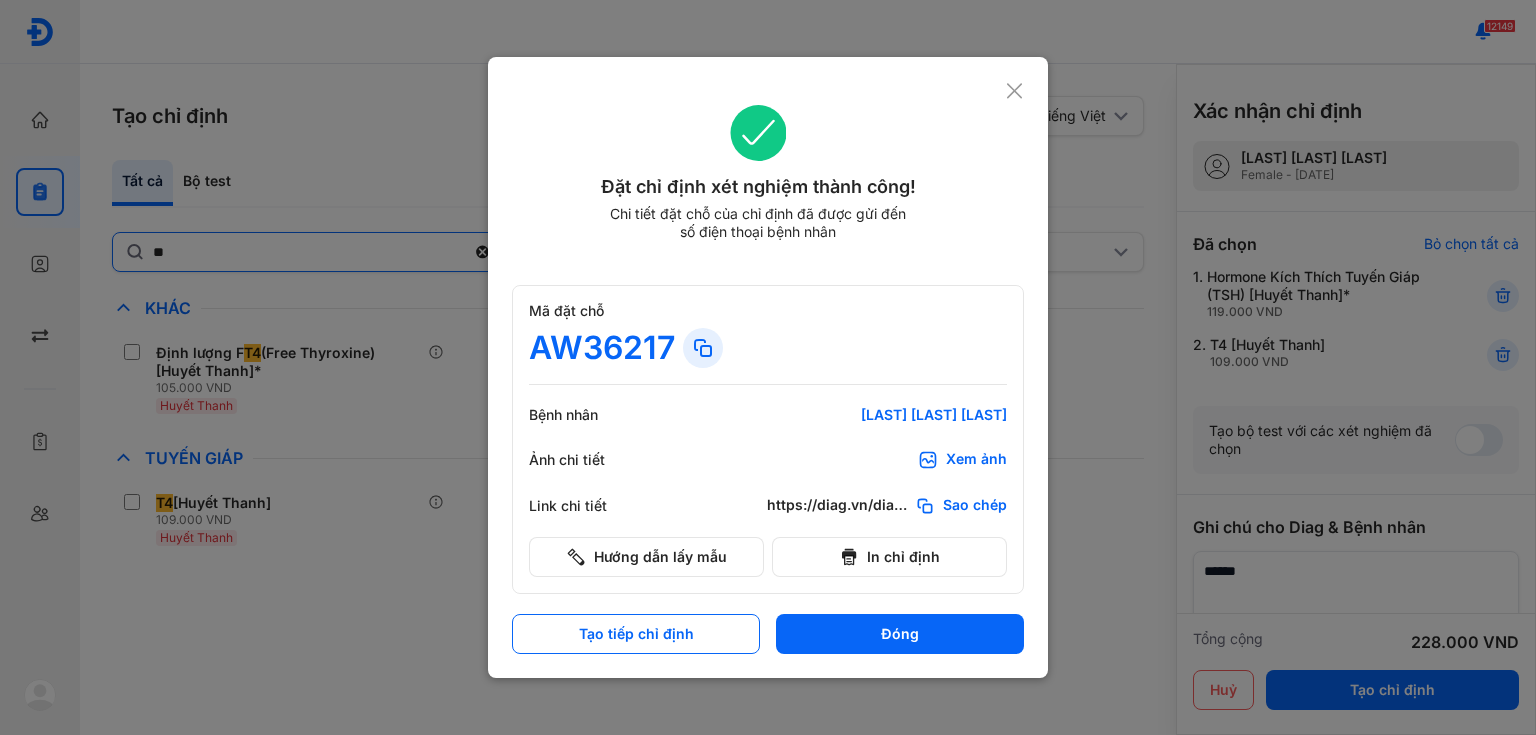click at bounding box center (768, 367) 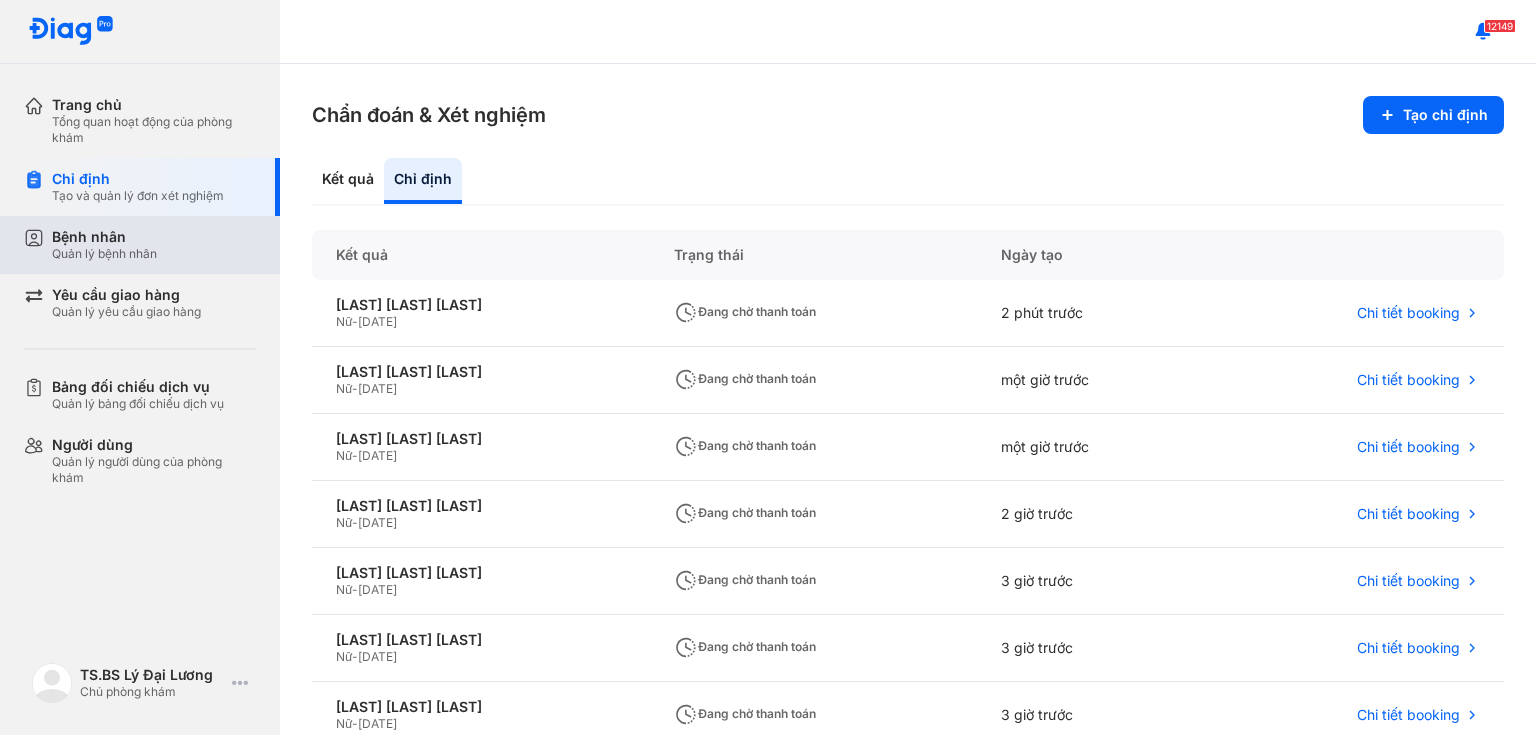click on "Bệnh nhân Quản lý bệnh nhân" at bounding box center [152, 245] 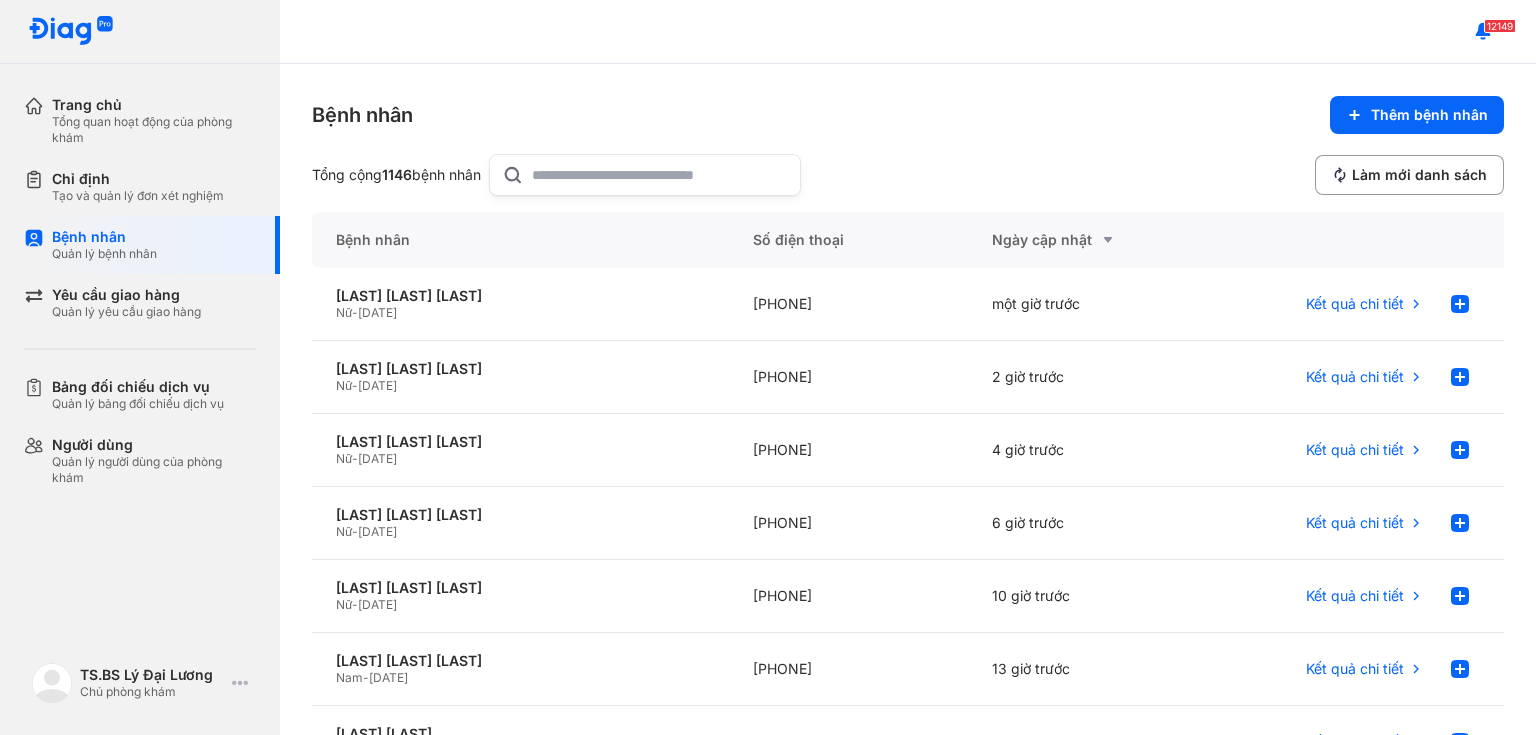 click 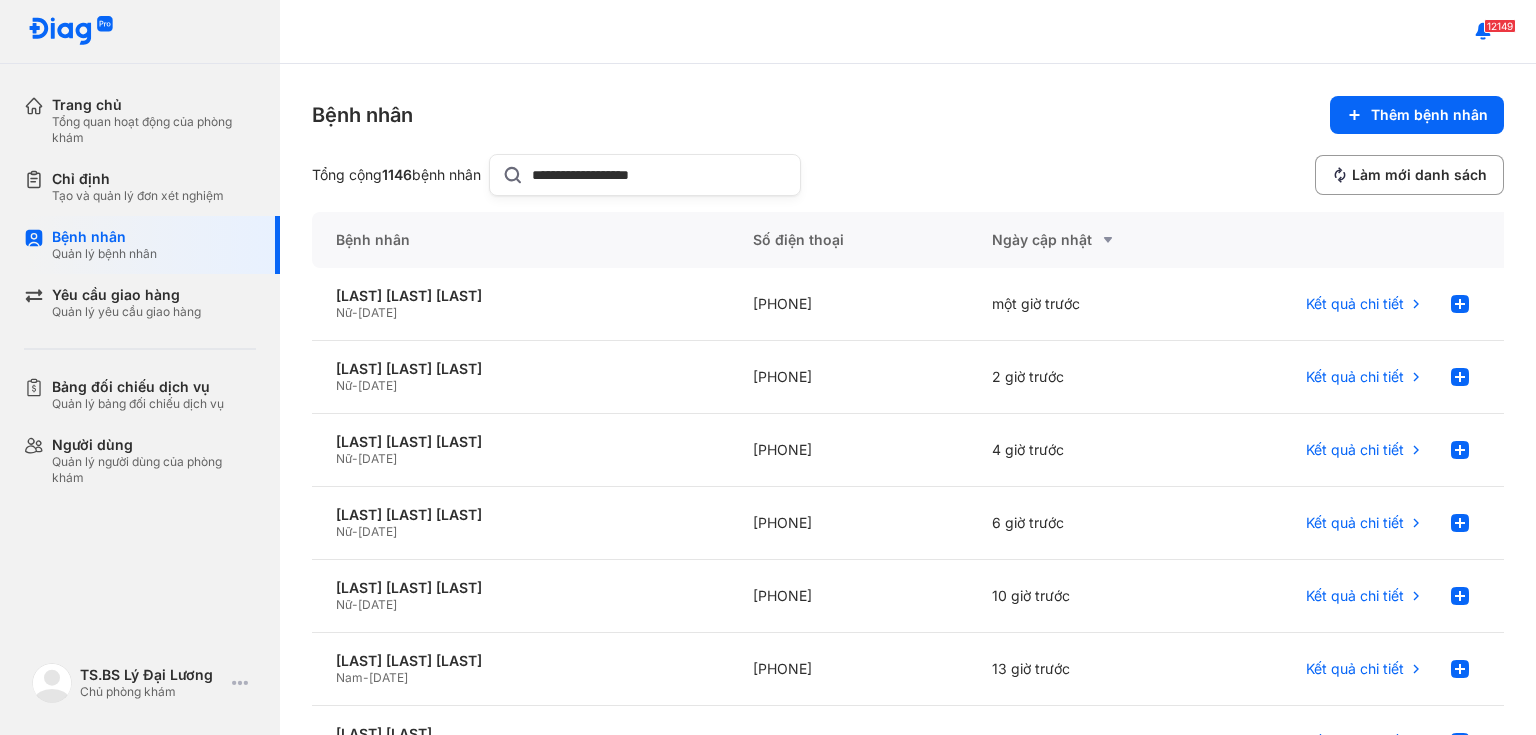 type on "**********" 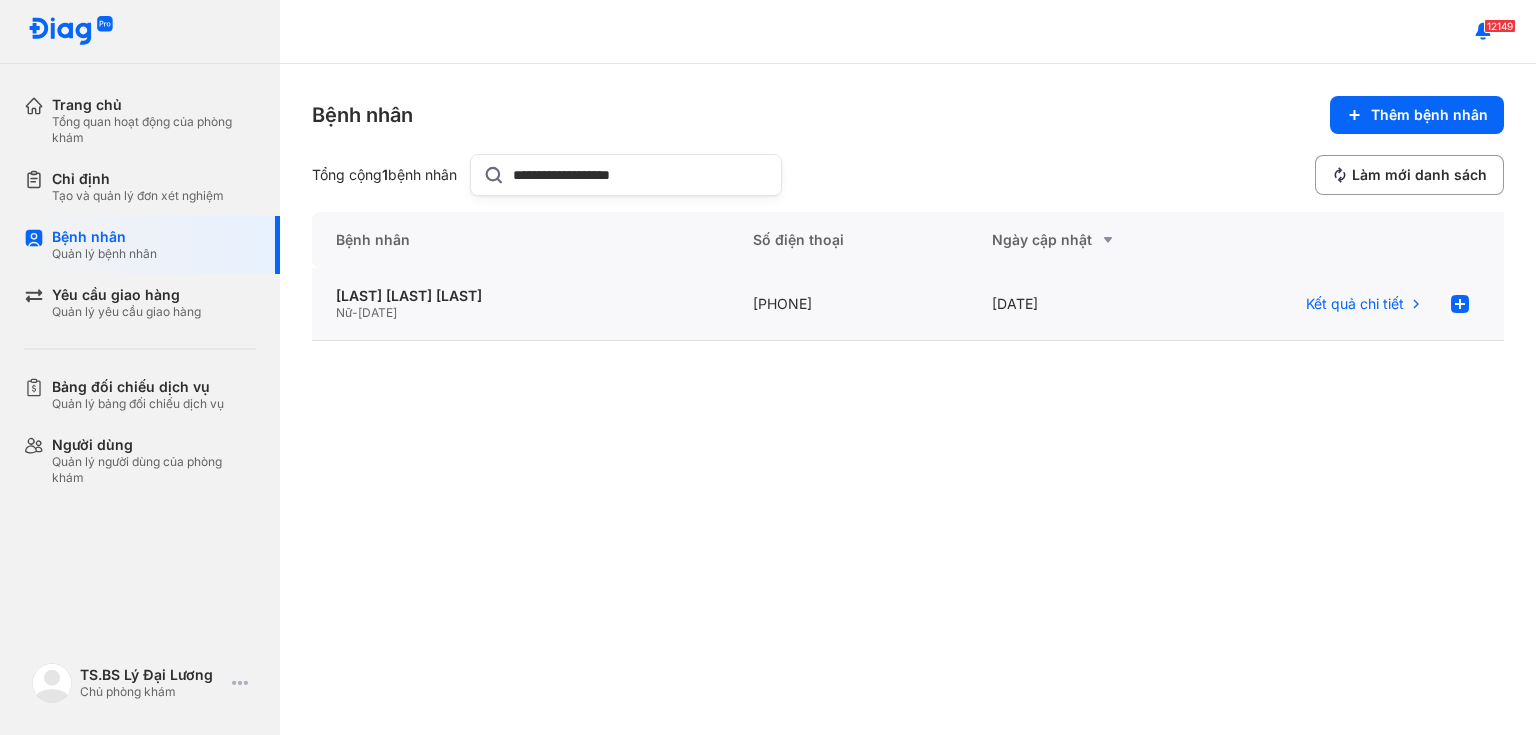 click on "Nữ  -  03/02/1998" 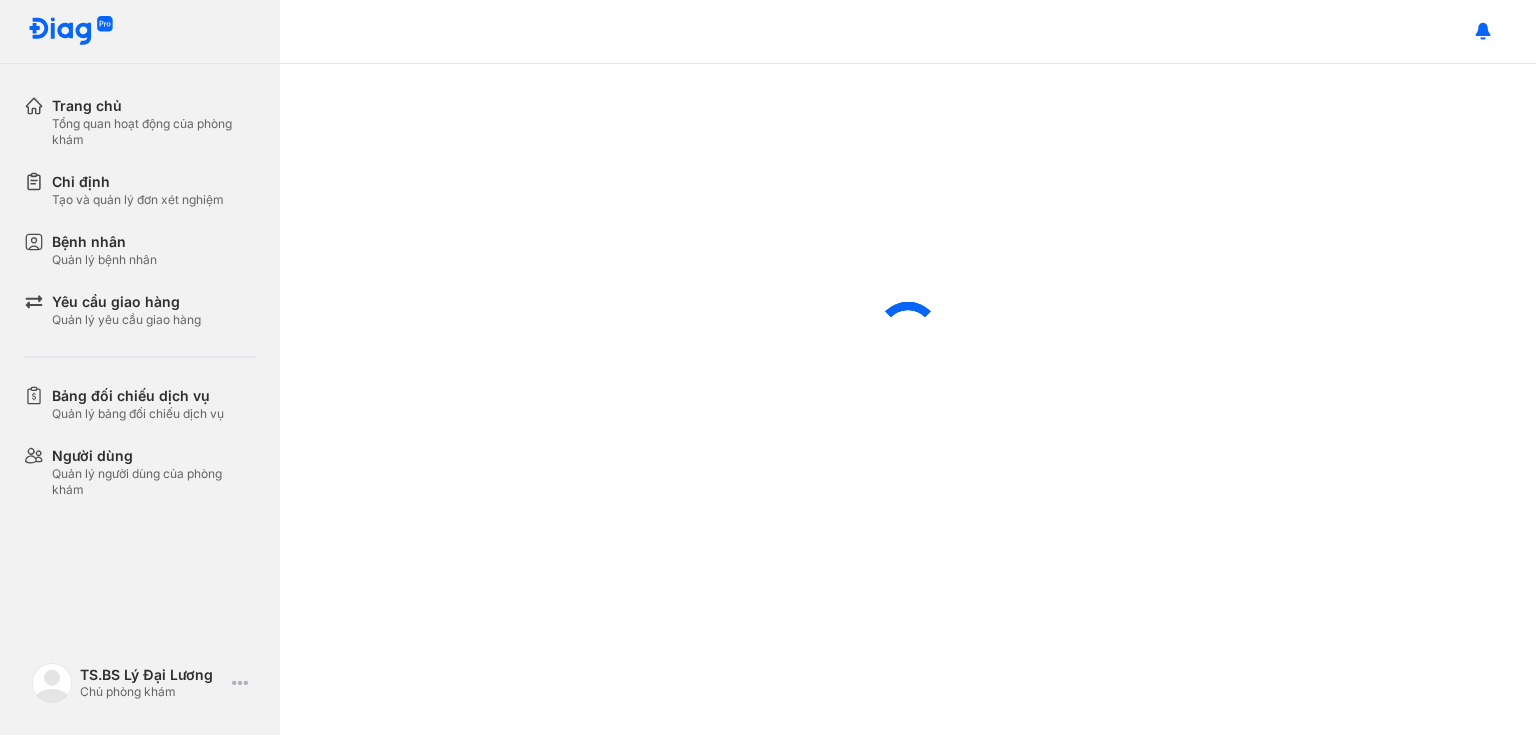 scroll, scrollTop: 0, scrollLeft: 0, axis: both 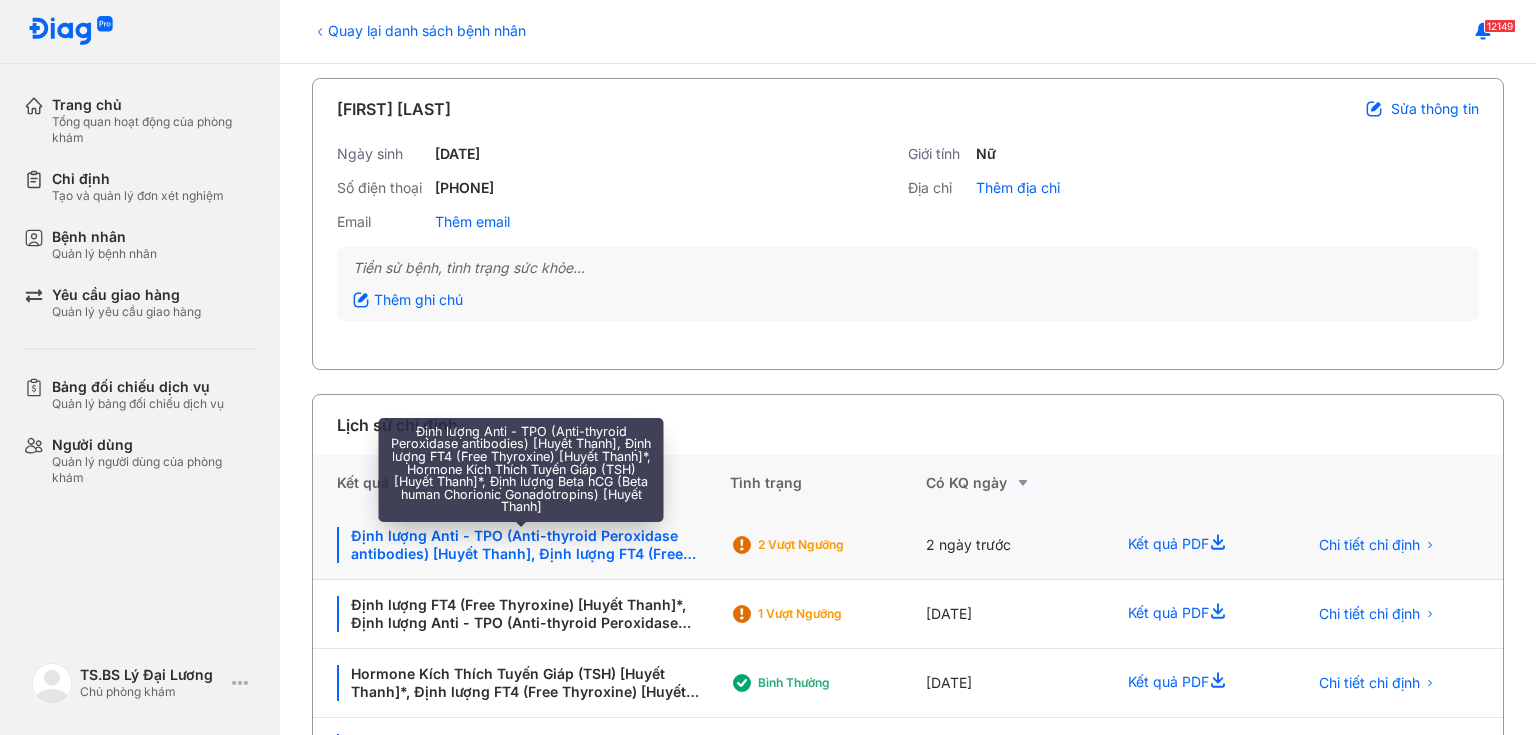 click on "Định lượng Anti - TPO (Anti-thyroid Peroxidase antibodies) [Huyết Thanh], Định lượng FT4 (Free Thyroxine) [Huyết Thanh]*, Hormone Kích Thích Tuyến Giáp (TSH) [Huyết Thanh]*, Định lượng Beta hCG (Beta human Chorionic Gonadotropins) [Huyết Thanh]" 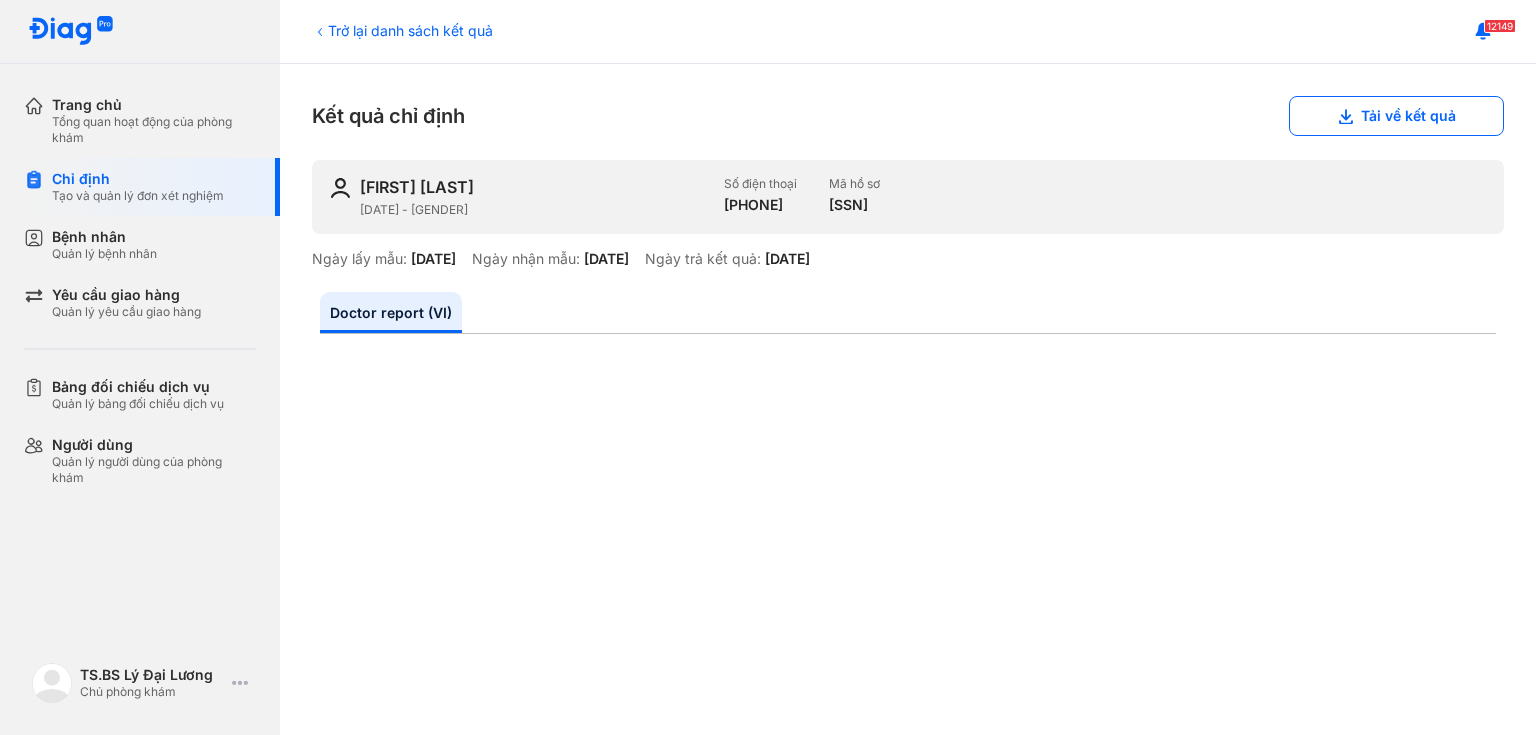 scroll, scrollTop: 0, scrollLeft: 0, axis: both 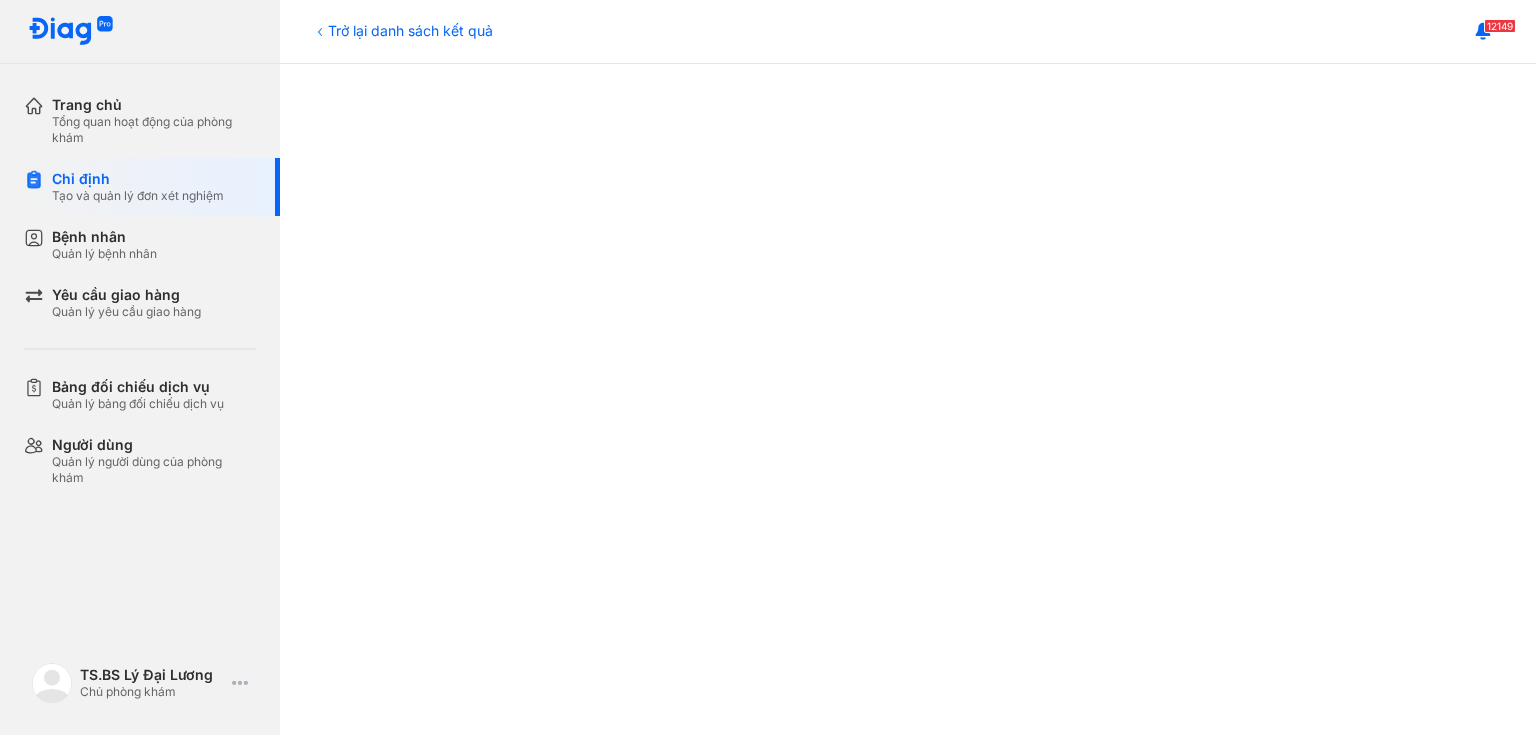 click at bounding box center (908, 690) 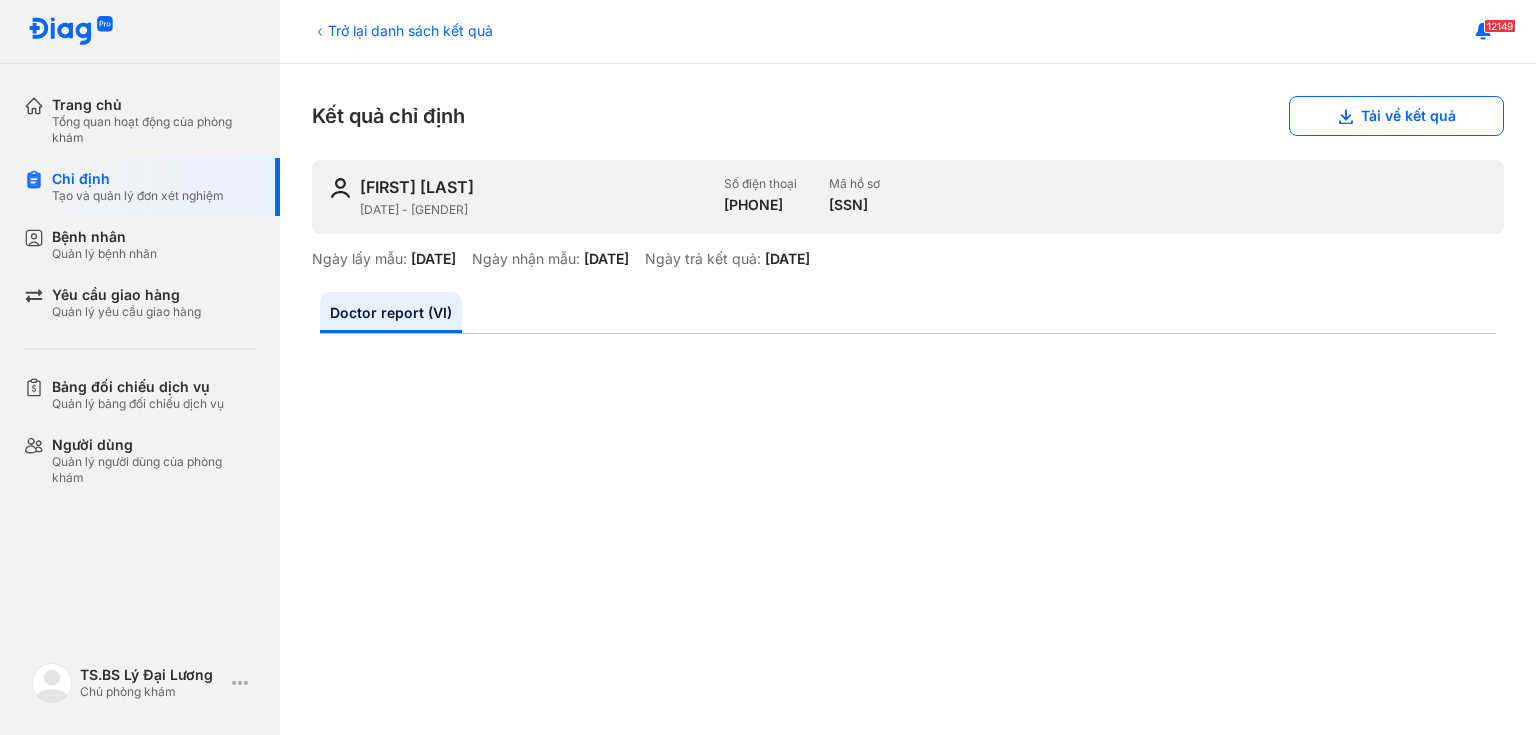 drag, startPoint x: 541, startPoint y: 182, endPoint x: 361, endPoint y: 178, distance: 180.04443 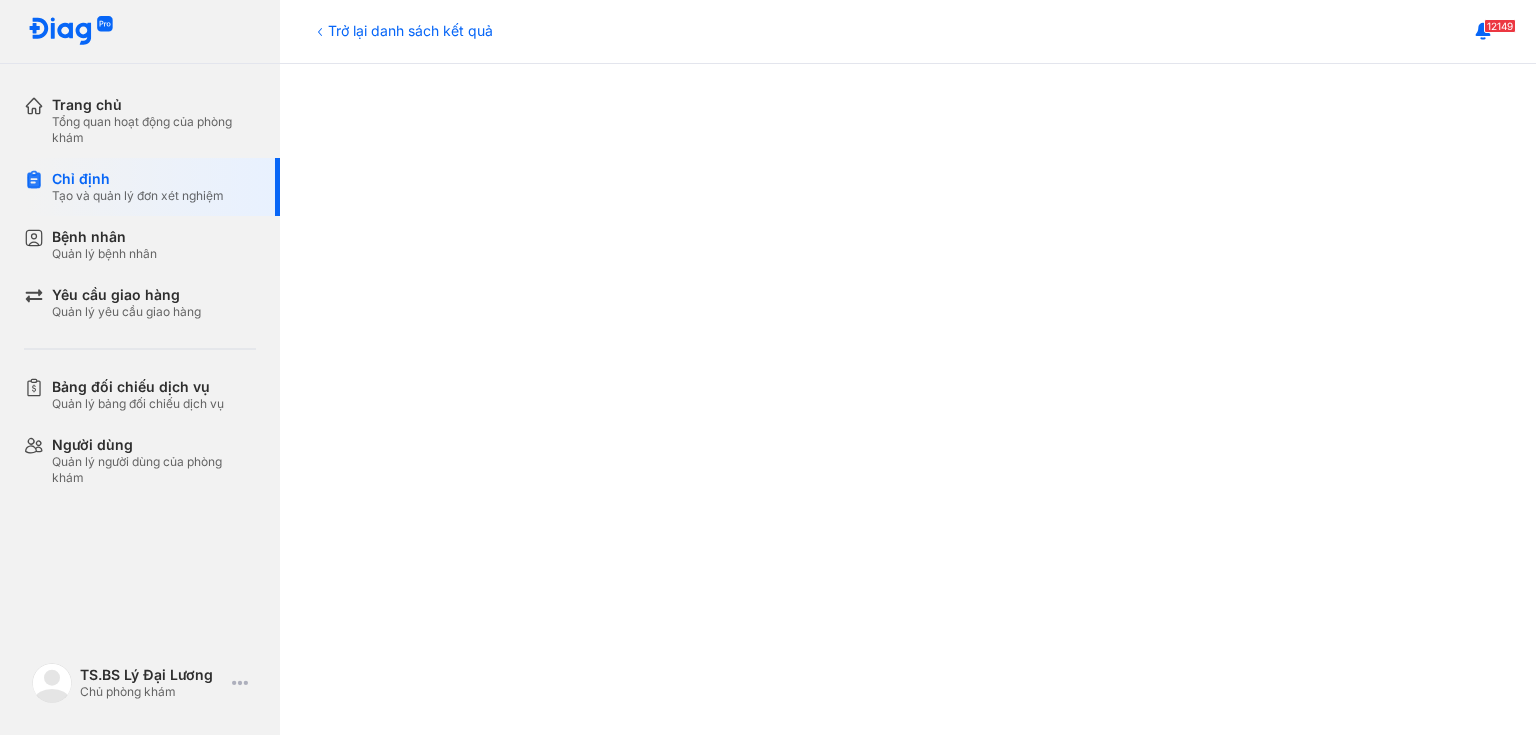 scroll, scrollTop: 160, scrollLeft: 0, axis: vertical 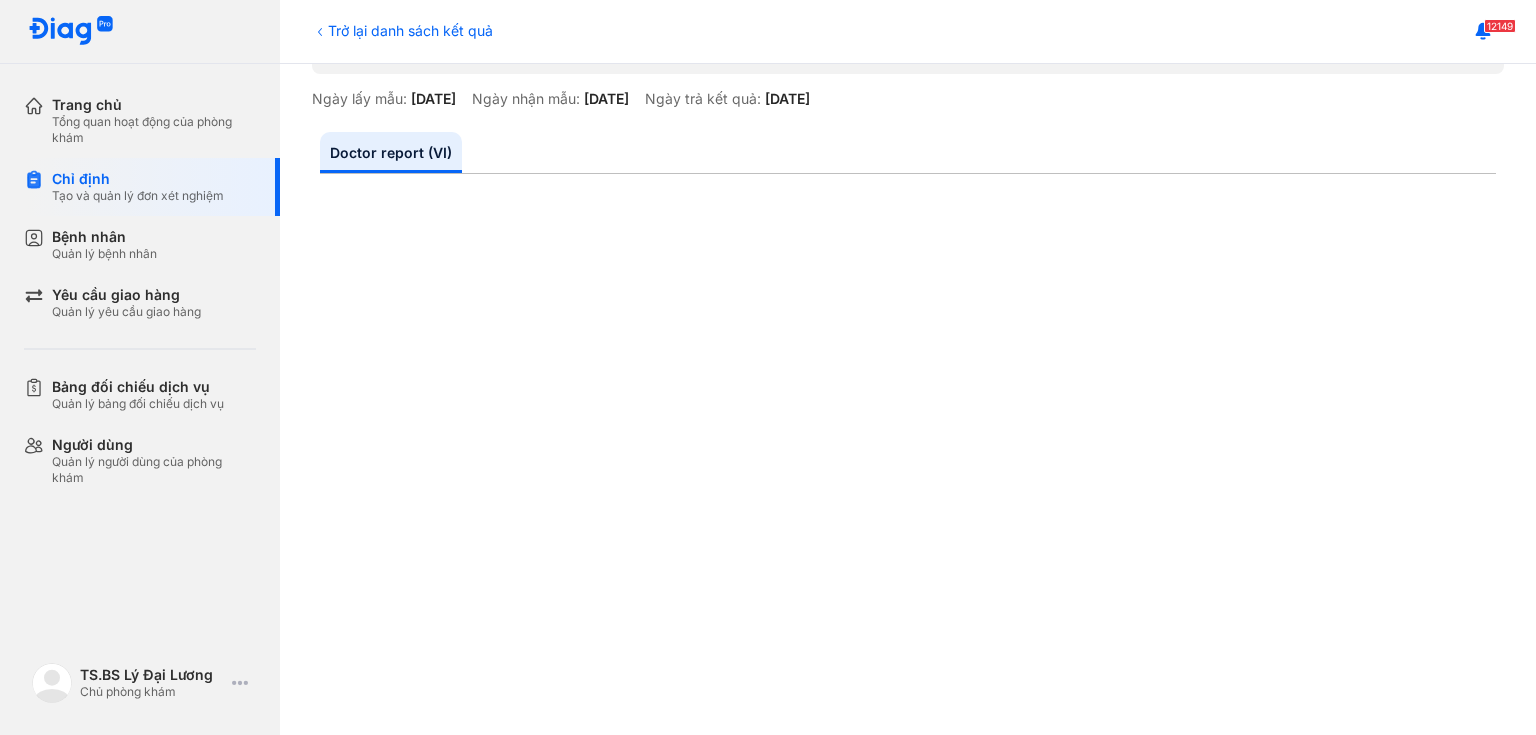 click on "12149" at bounding box center (908, 32) 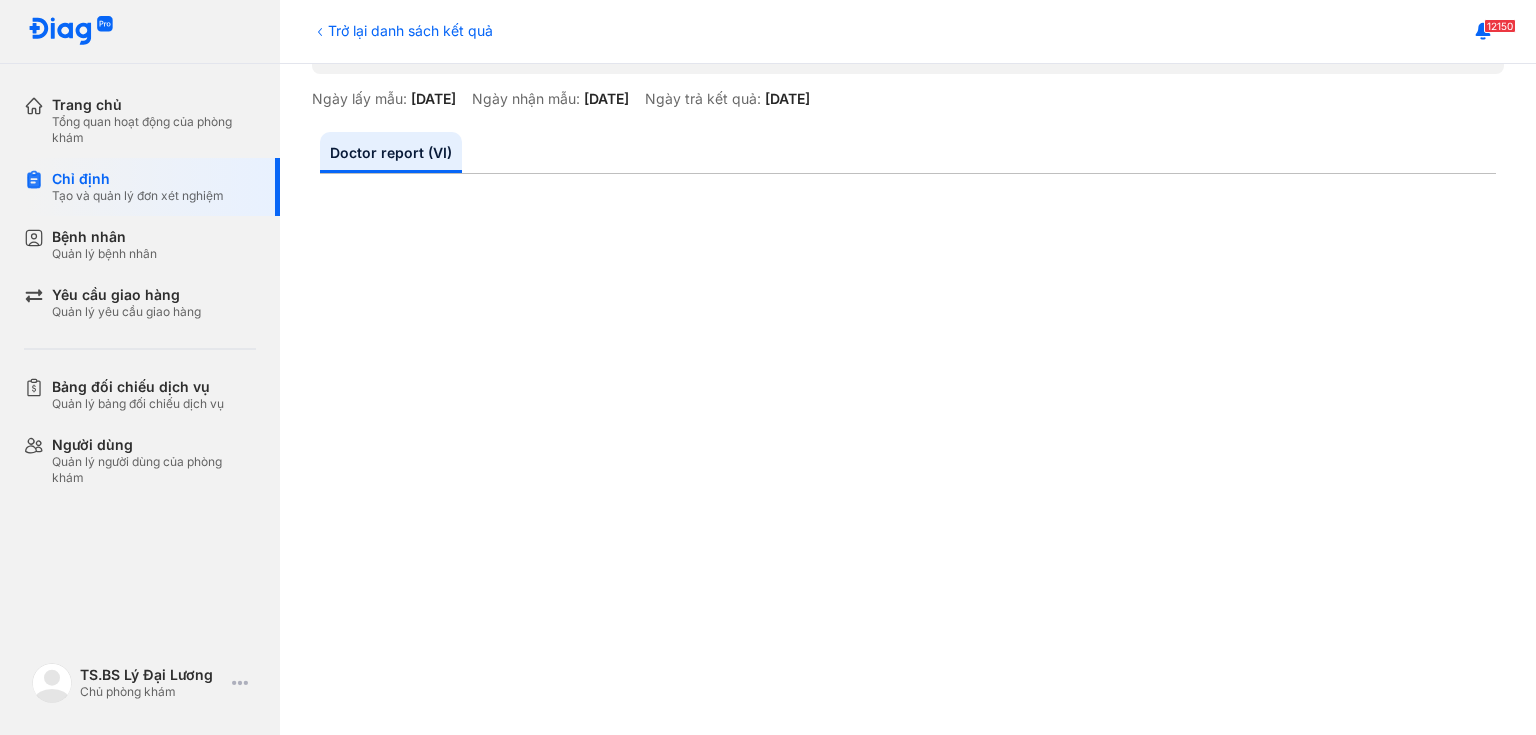 click on "12150" at bounding box center (908, 32) 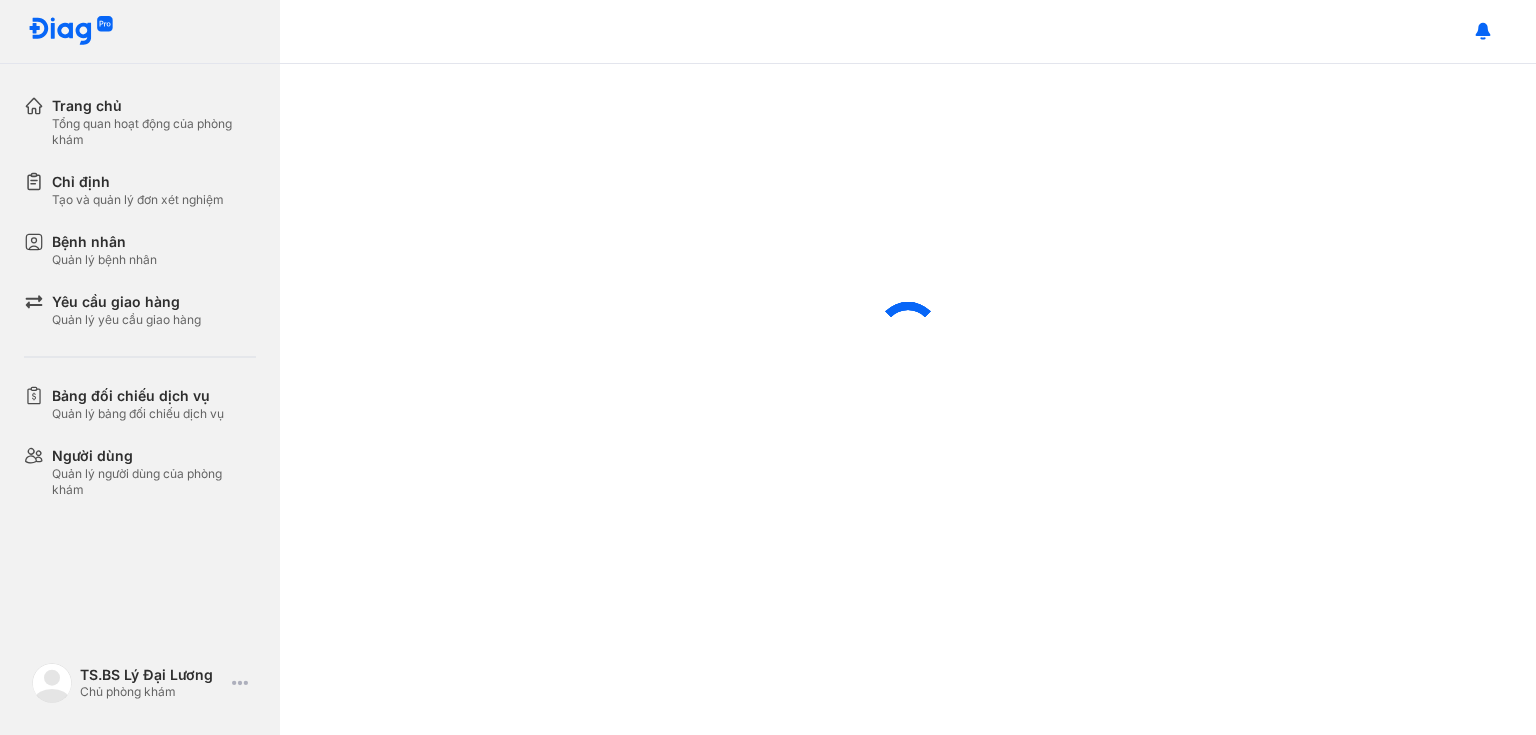 scroll, scrollTop: 0, scrollLeft: 0, axis: both 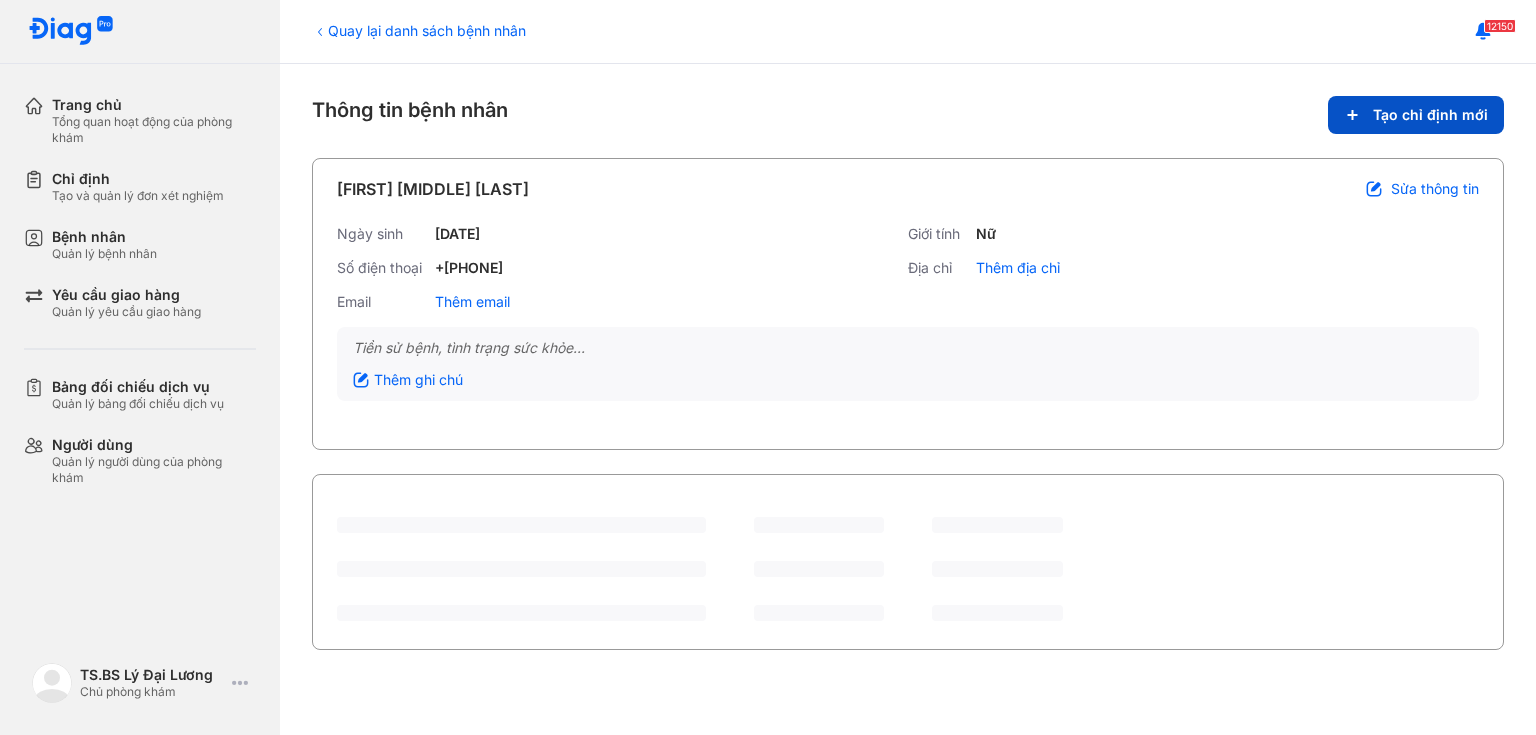 click on "Tạo chỉ định mới" 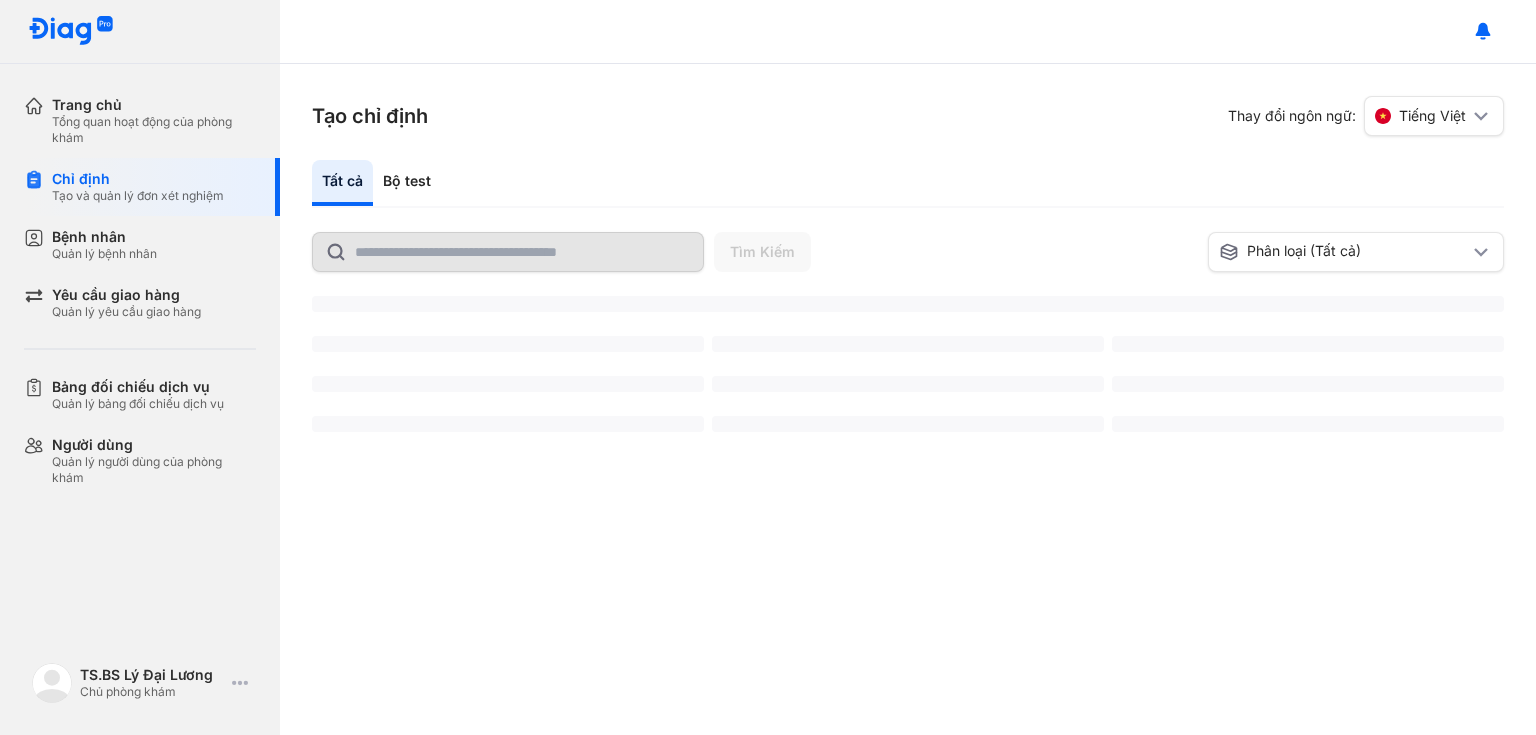 scroll, scrollTop: 0, scrollLeft: 0, axis: both 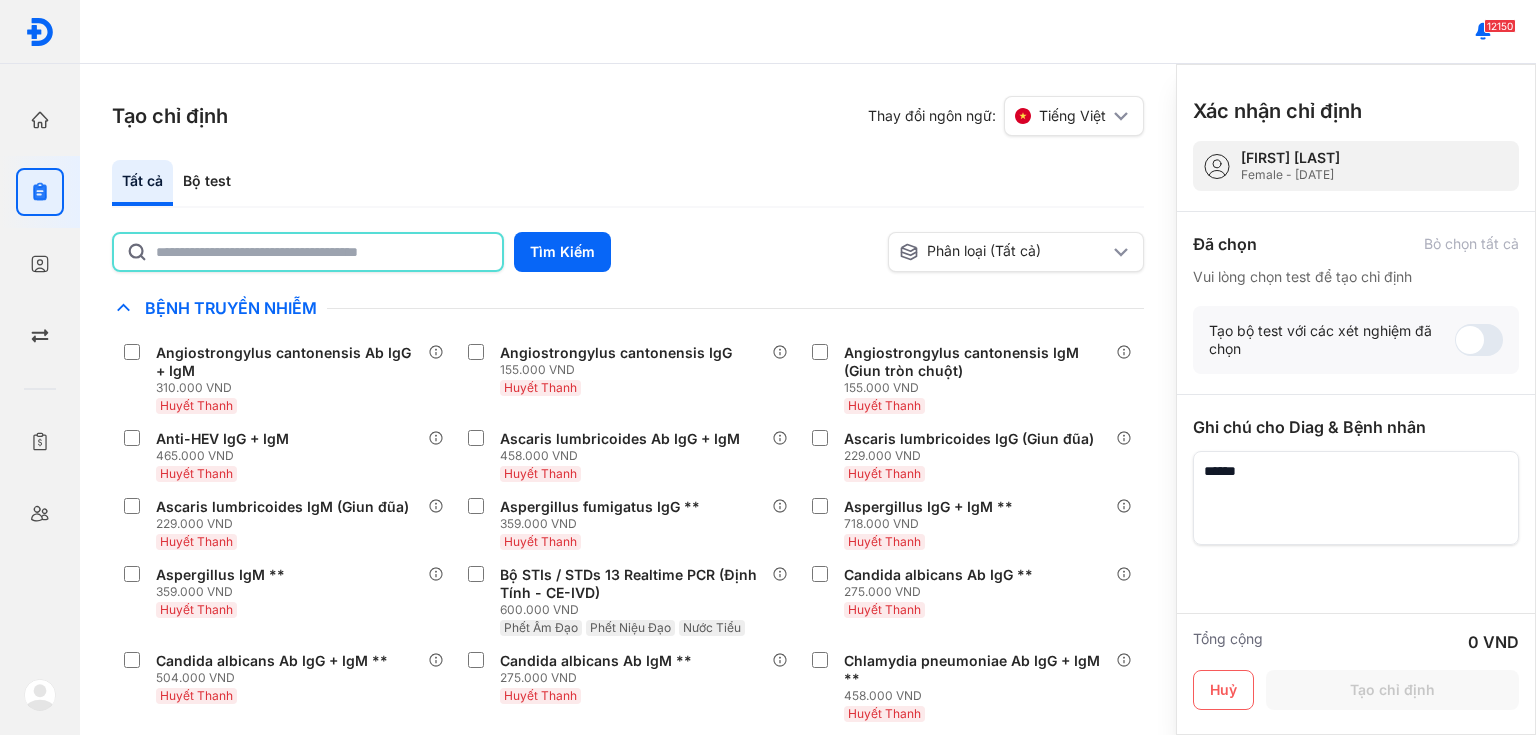 click 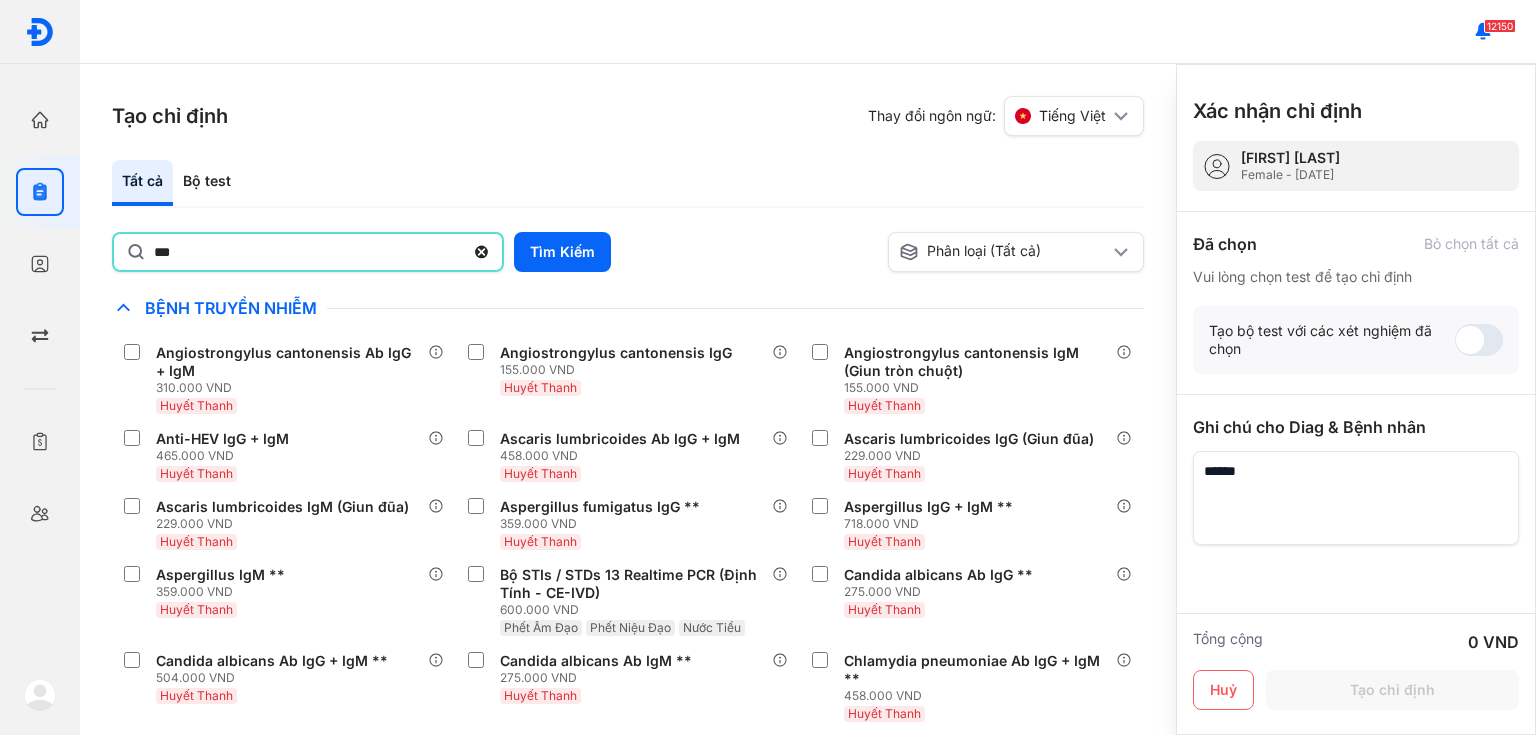 type on "***" 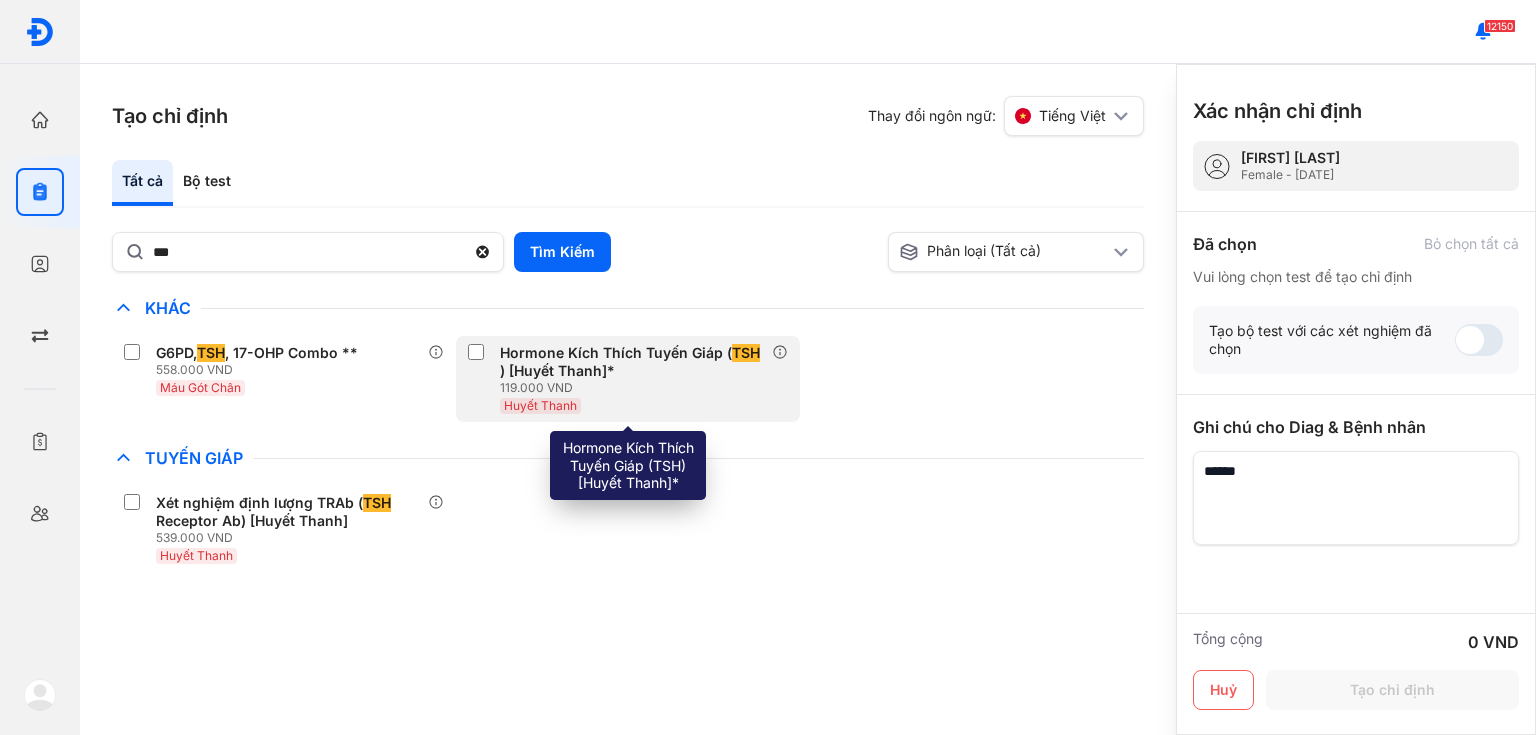 click on "Huyết Thanh" at bounding box center [636, 405] 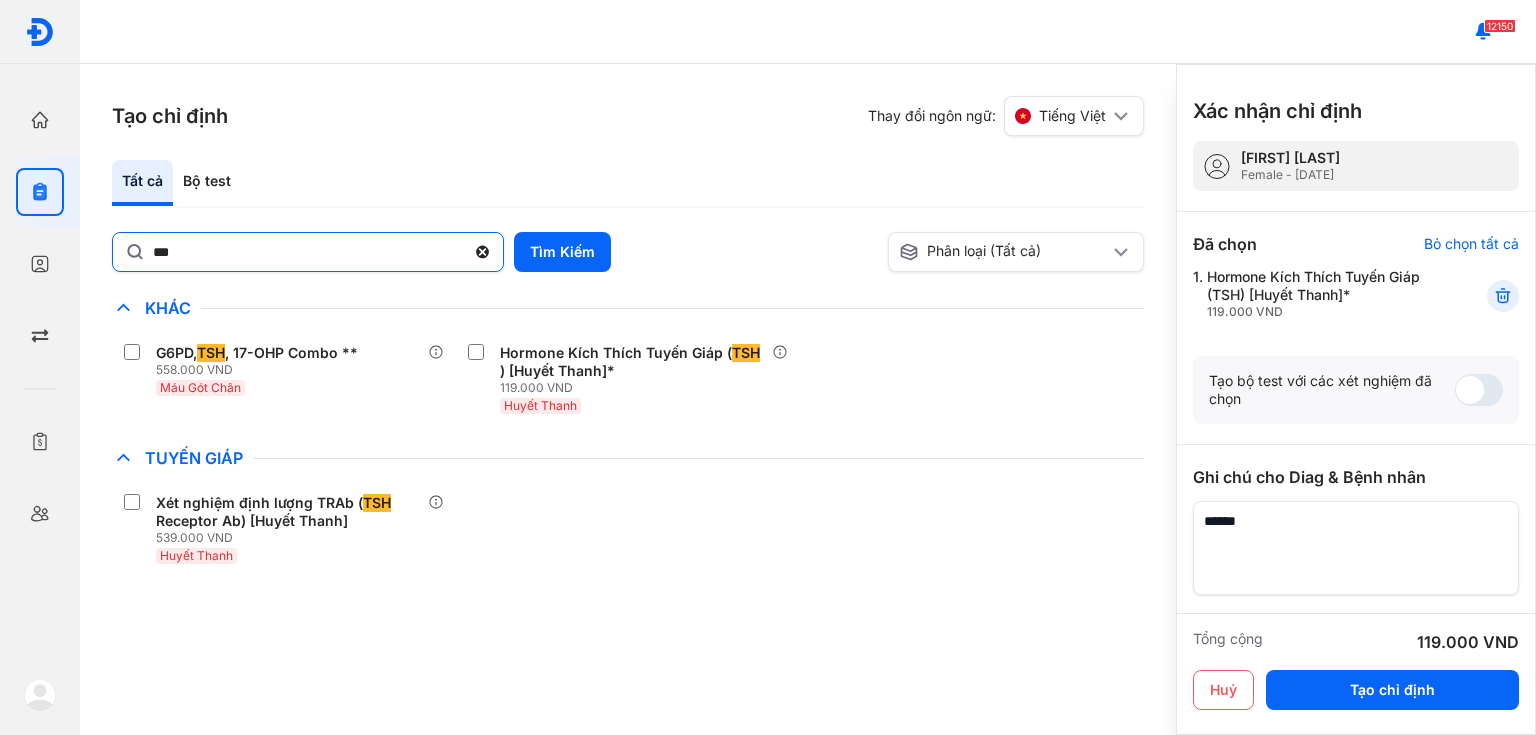 click 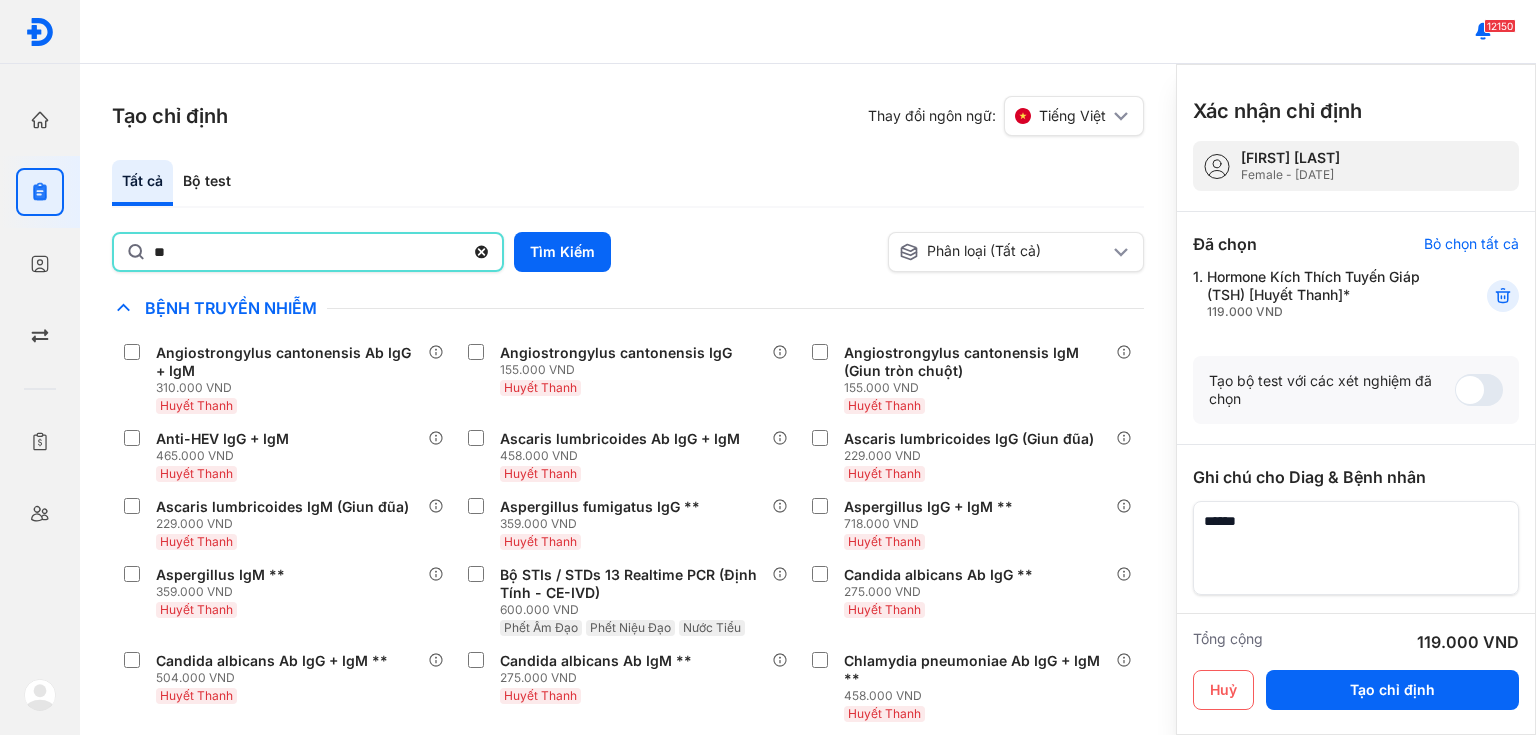 type on "**" 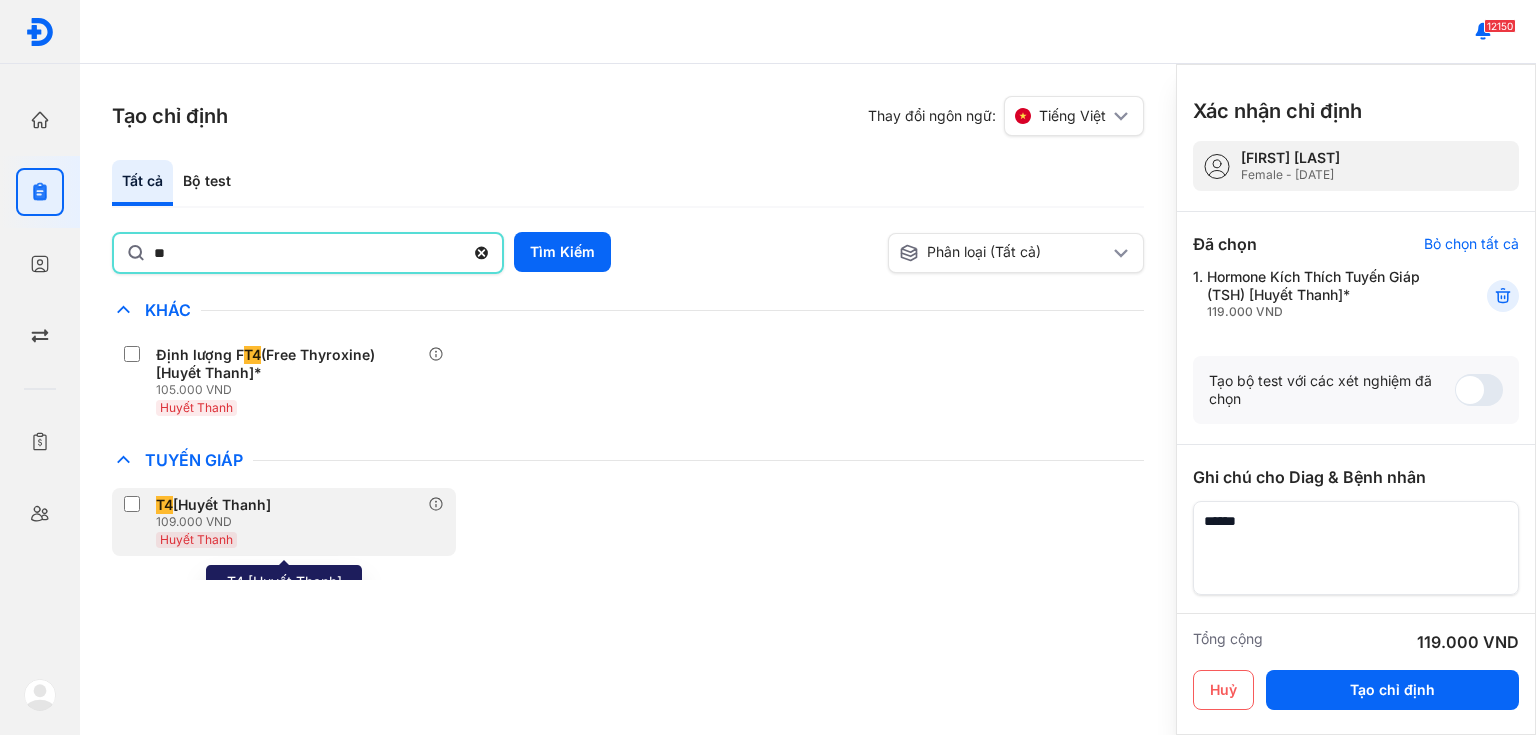 click on "Huyết Thanh" at bounding box center (217, 539) 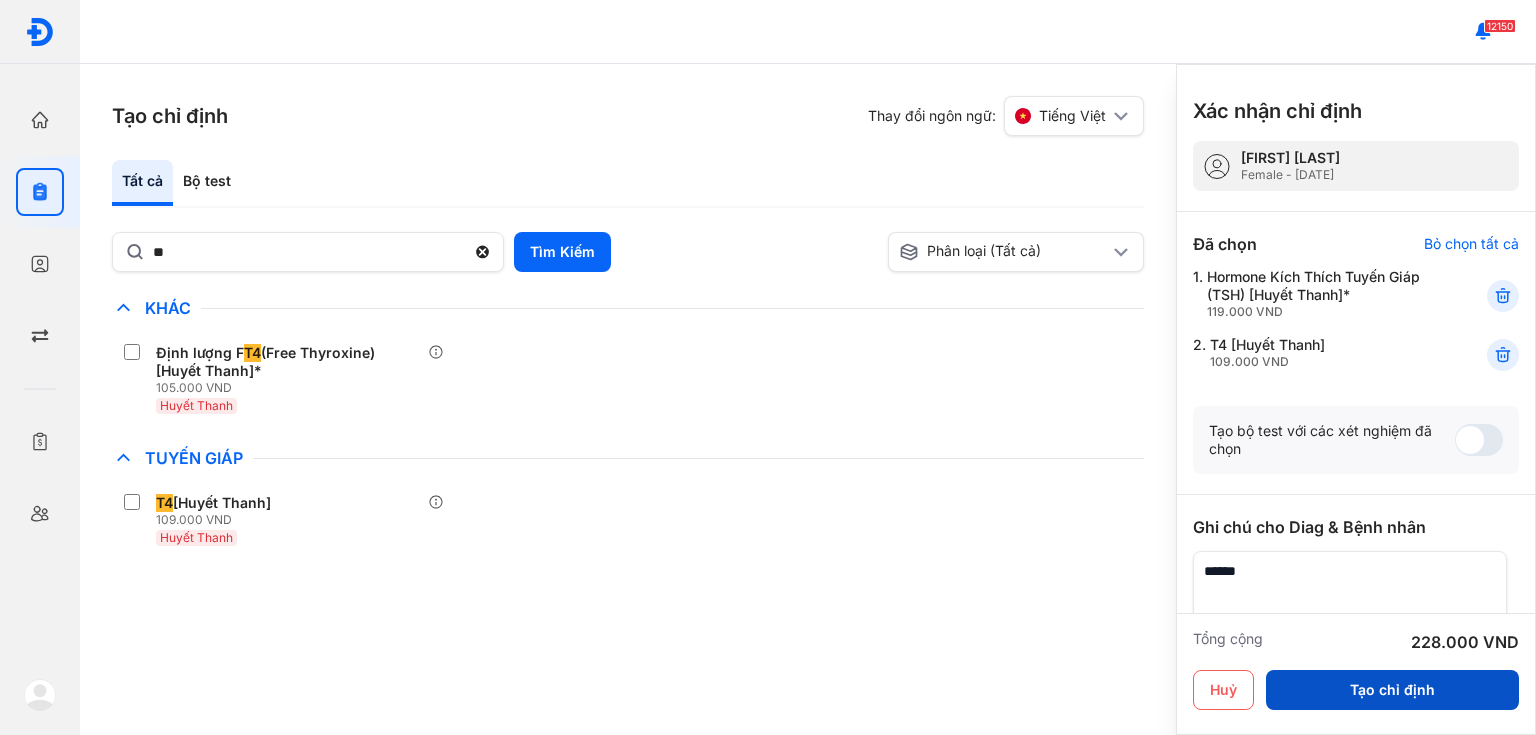 click on "Tạo chỉ định" at bounding box center (1392, 690) 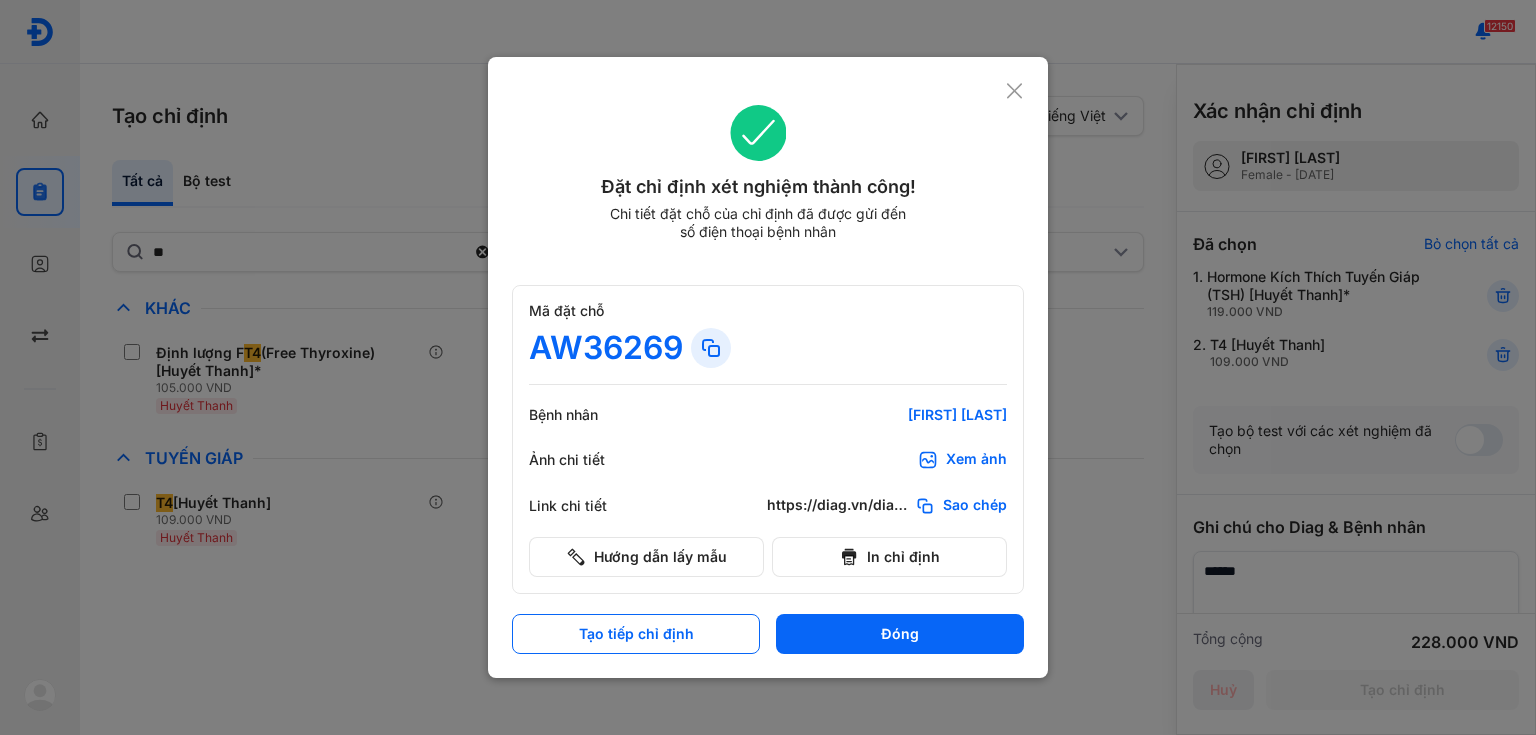 scroll, scrollTop: 0, scrollLeft: 0, axis: both 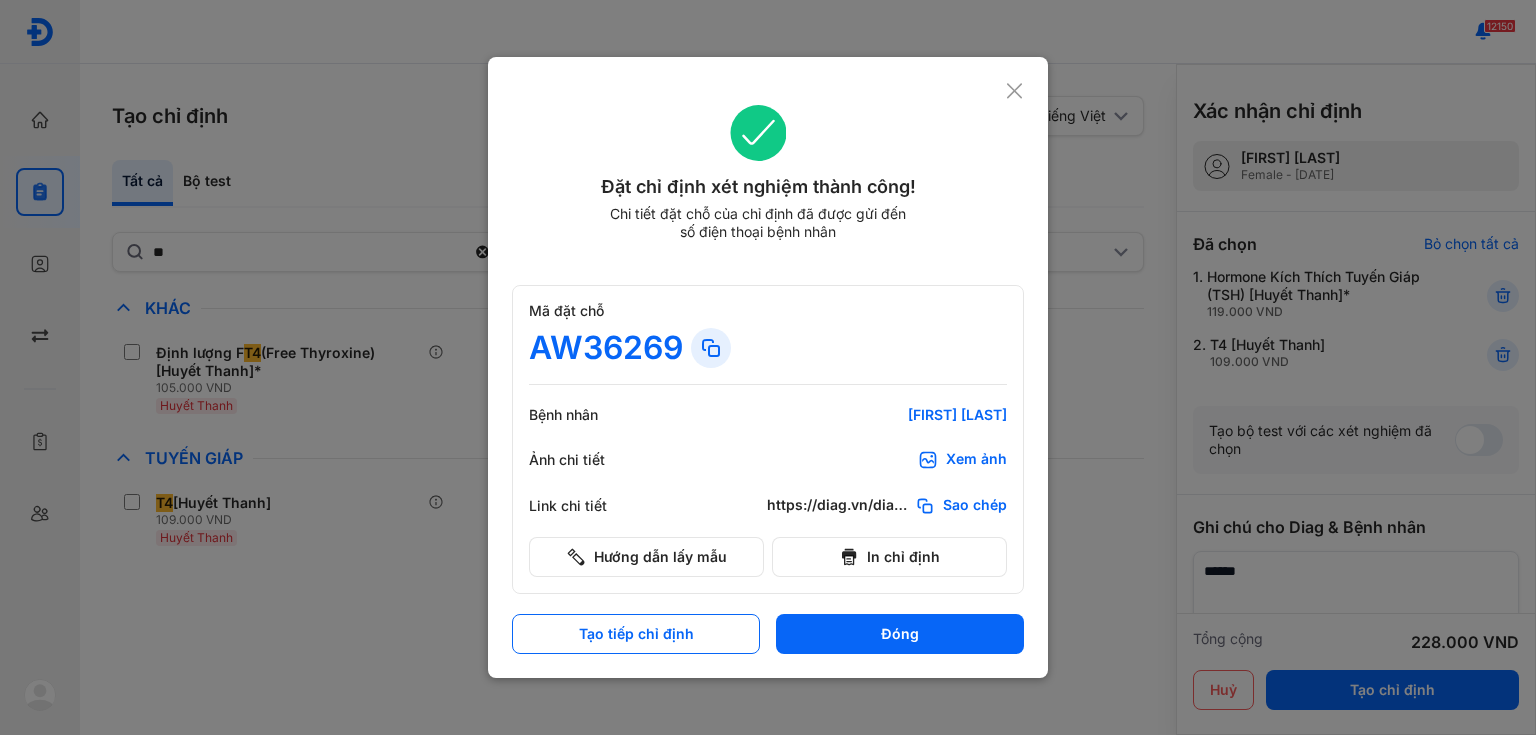 click on "Xem ảnh" at bounding box center [962, 460] 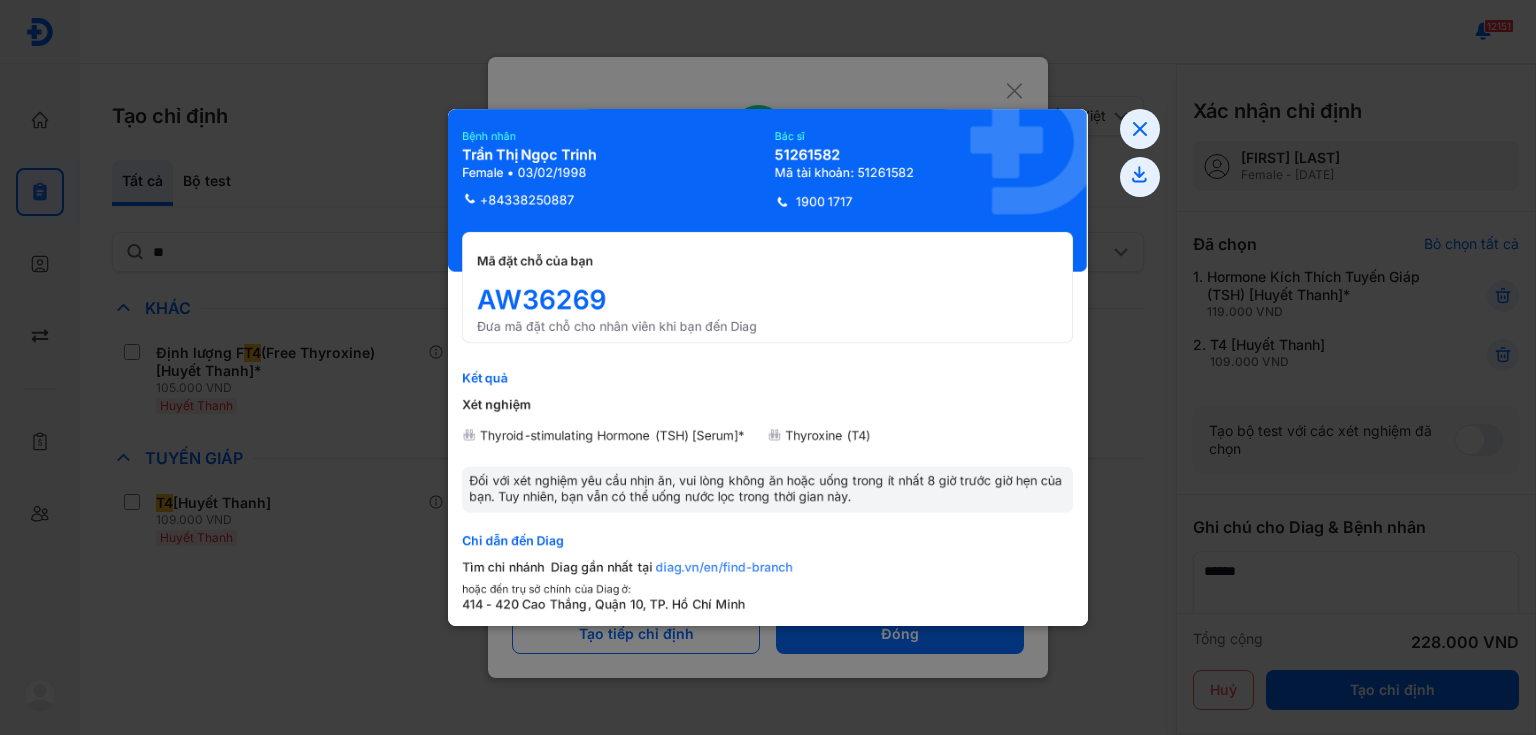 click at bounding box center [768, 367] 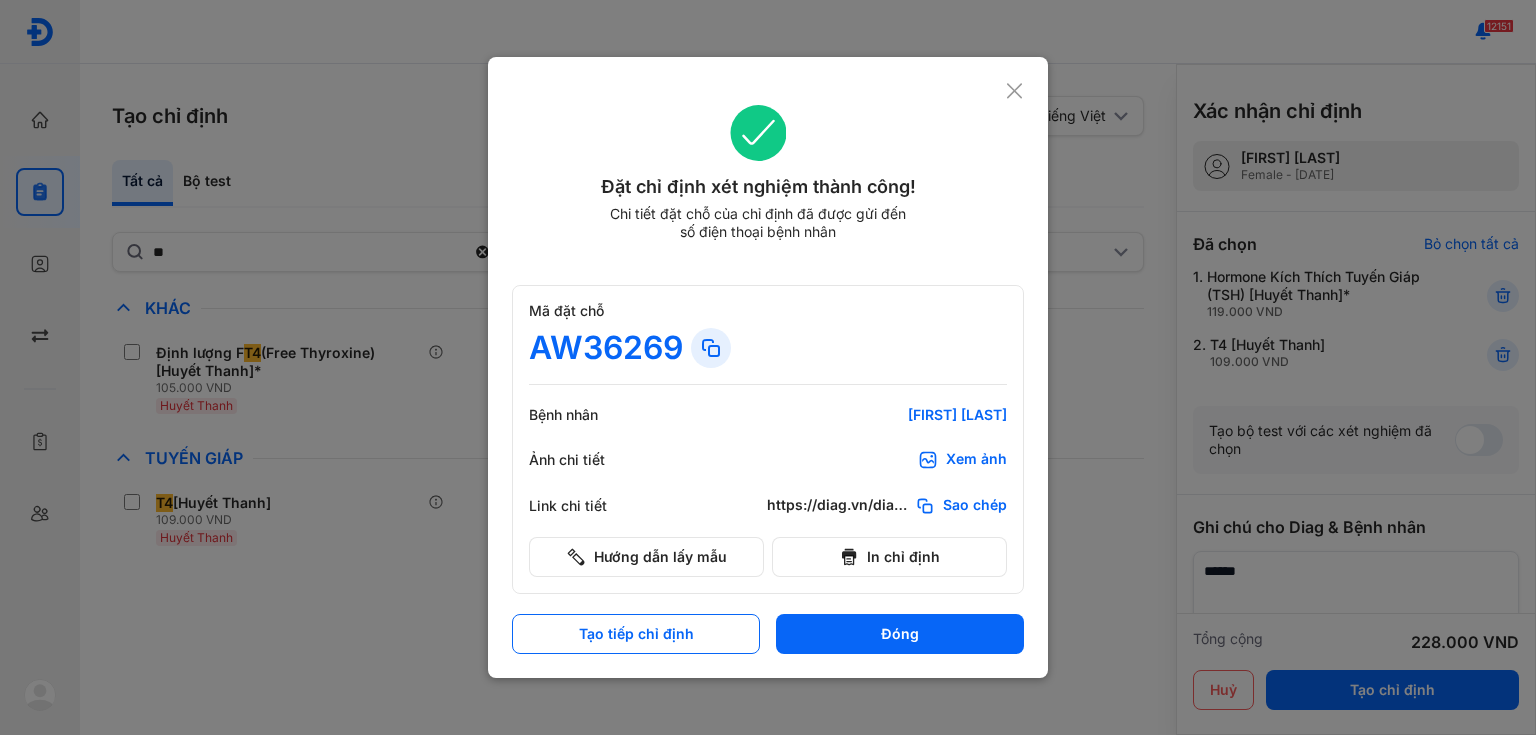 click at bounding box center (768, 367) 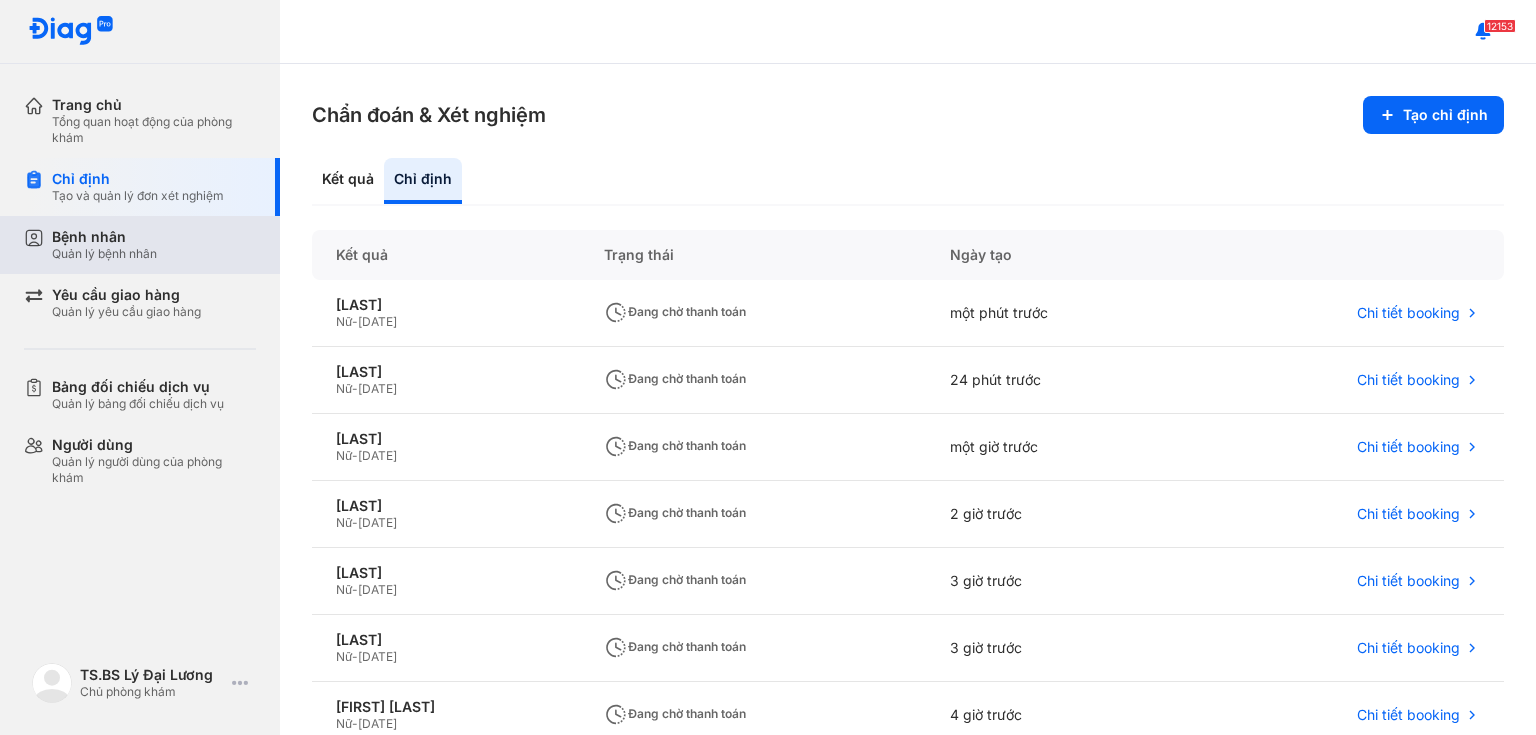 click on "Bệnh nhân" at bounding box center [104, 237] 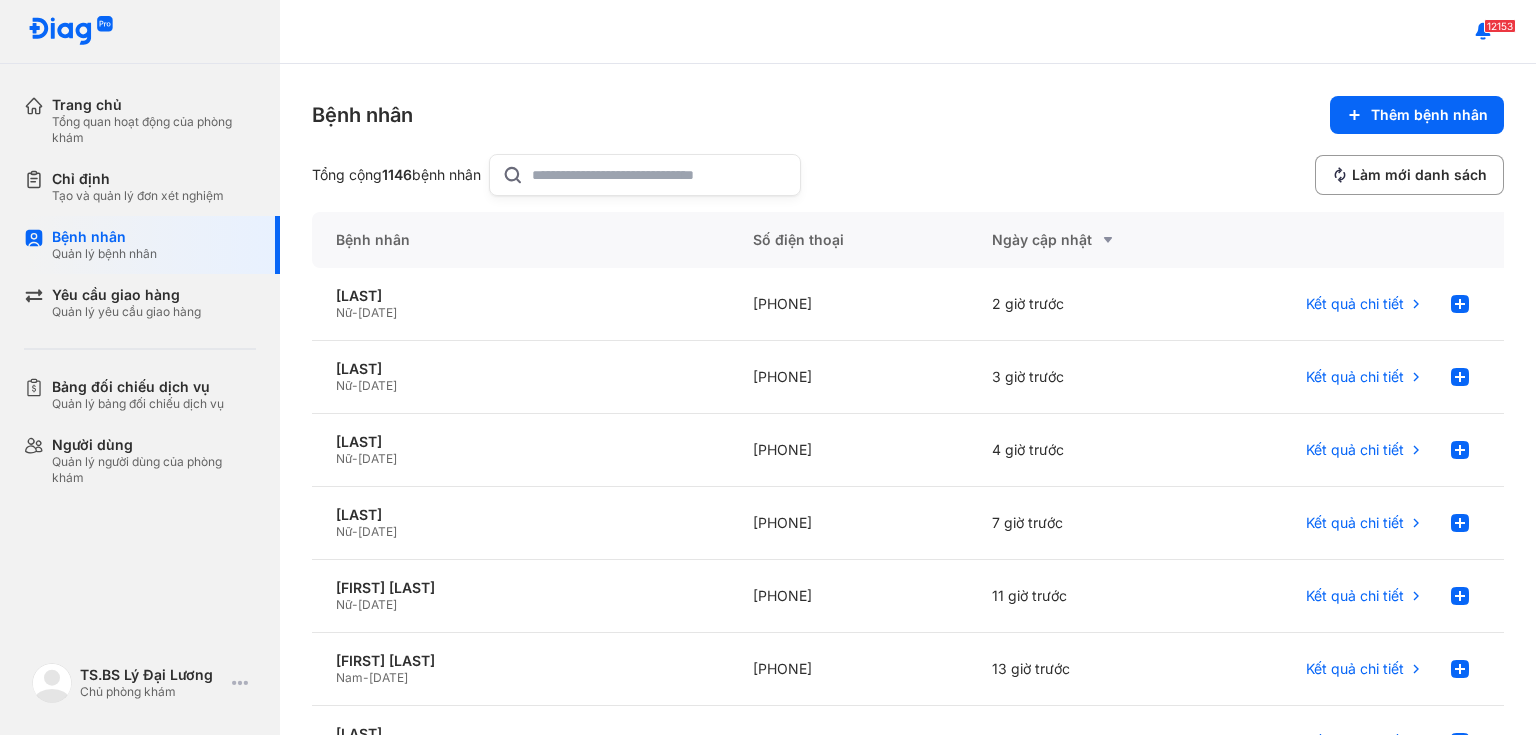 click 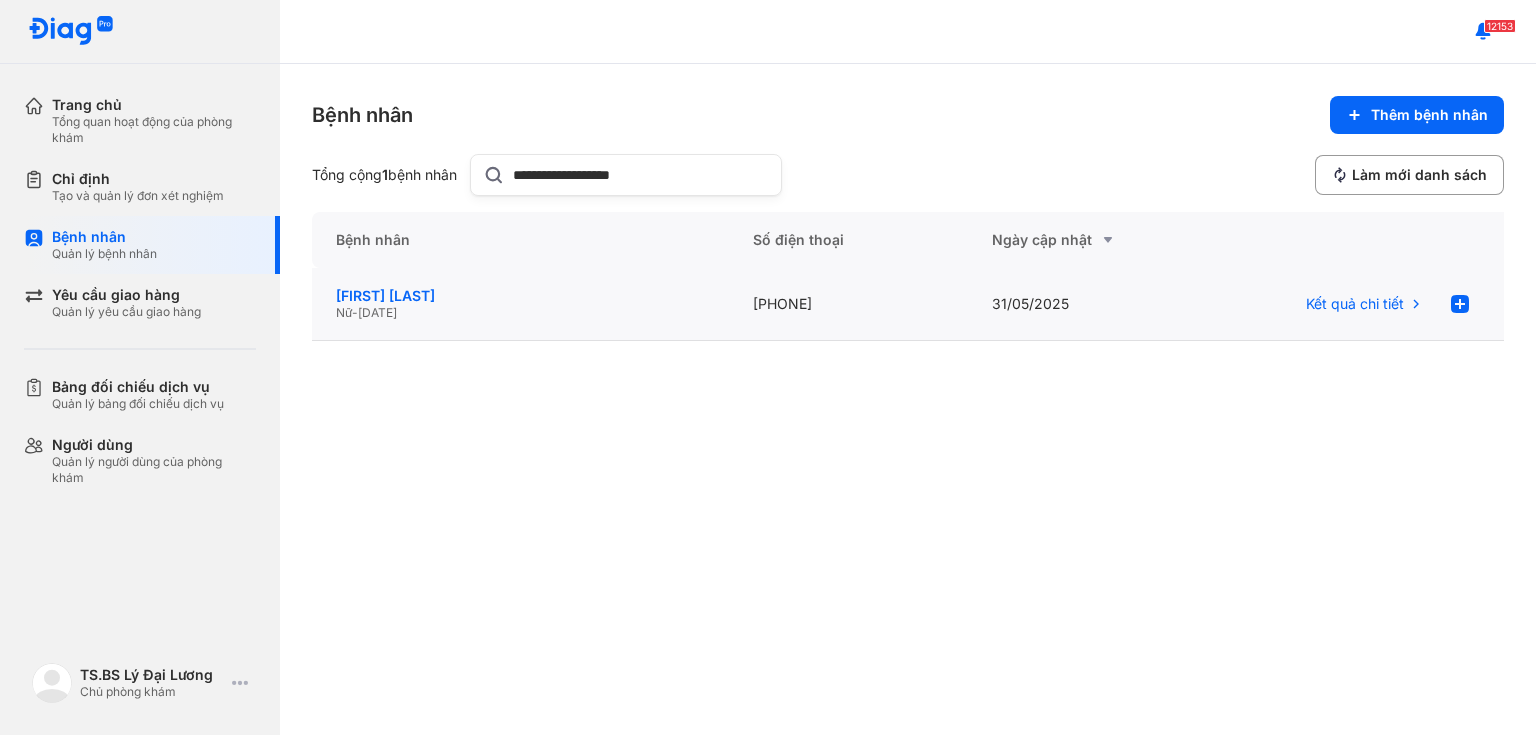 type on "**********" 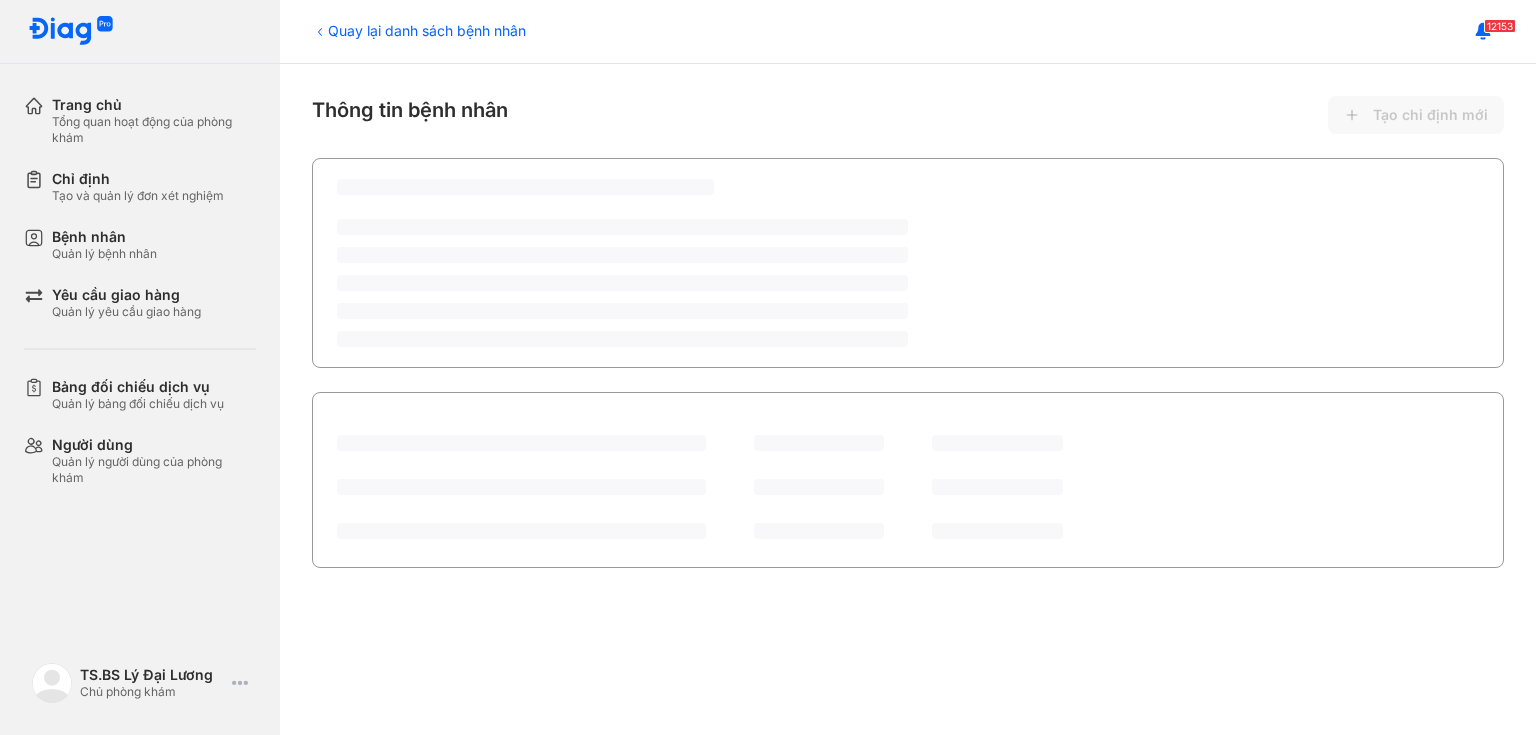scroll, scrollTop: 0, scrollLeft: 0, axis: both 